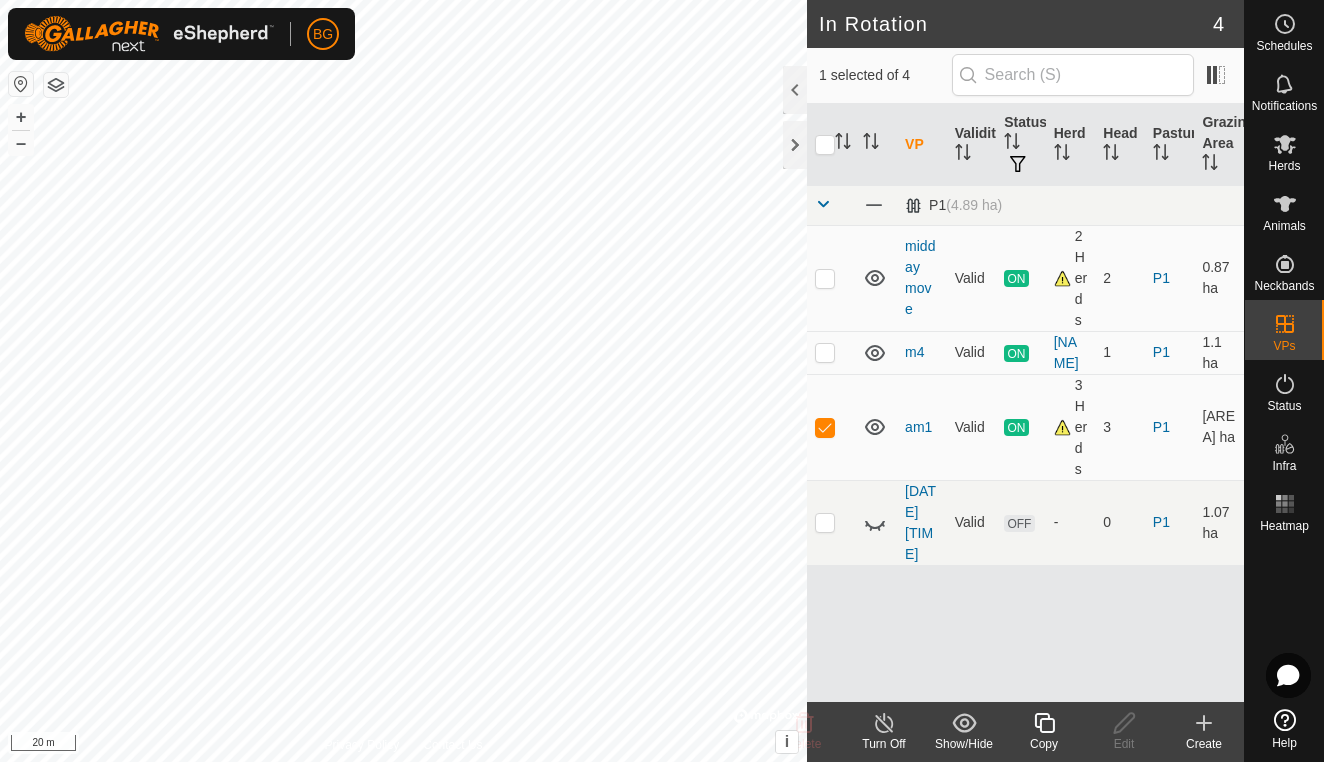 scroll, scrollTop: 0, scrollLeft: 0, axis: both 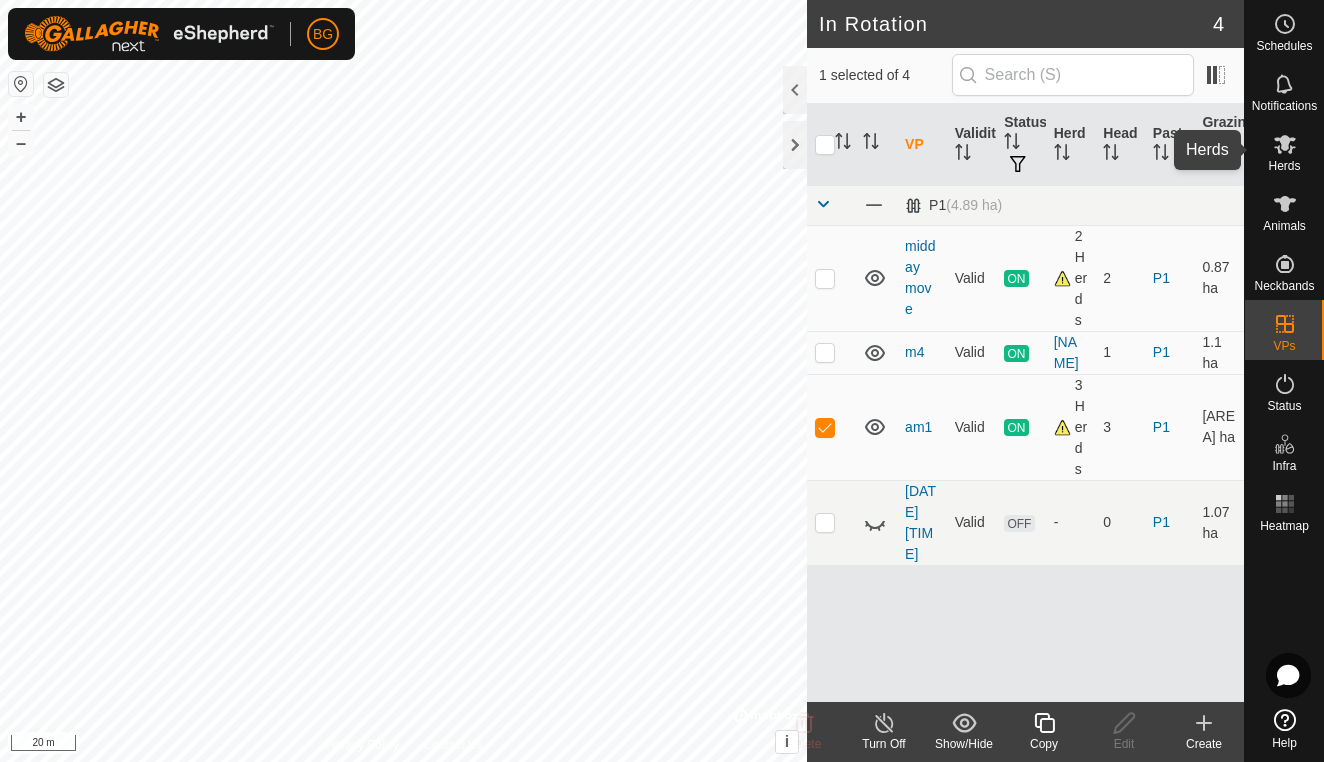 click at bounding box center [1285, 144] 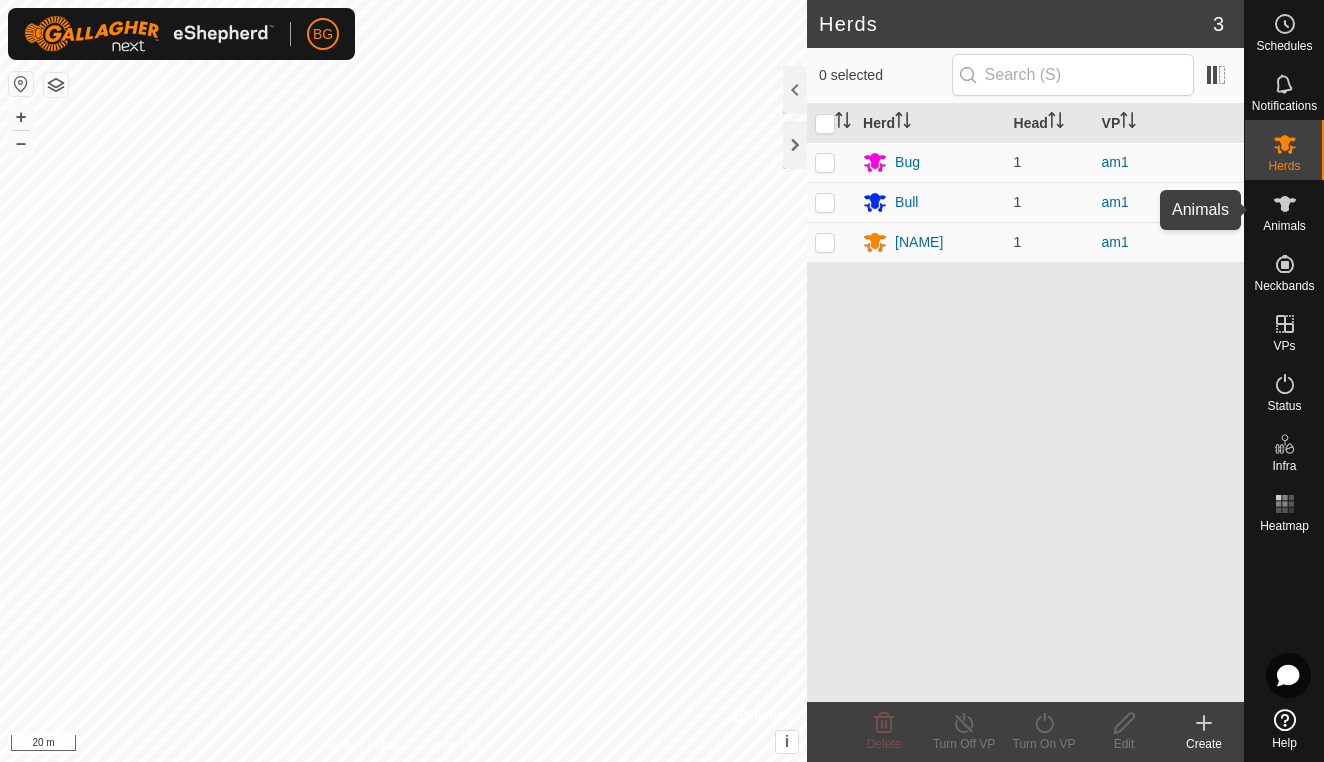 click 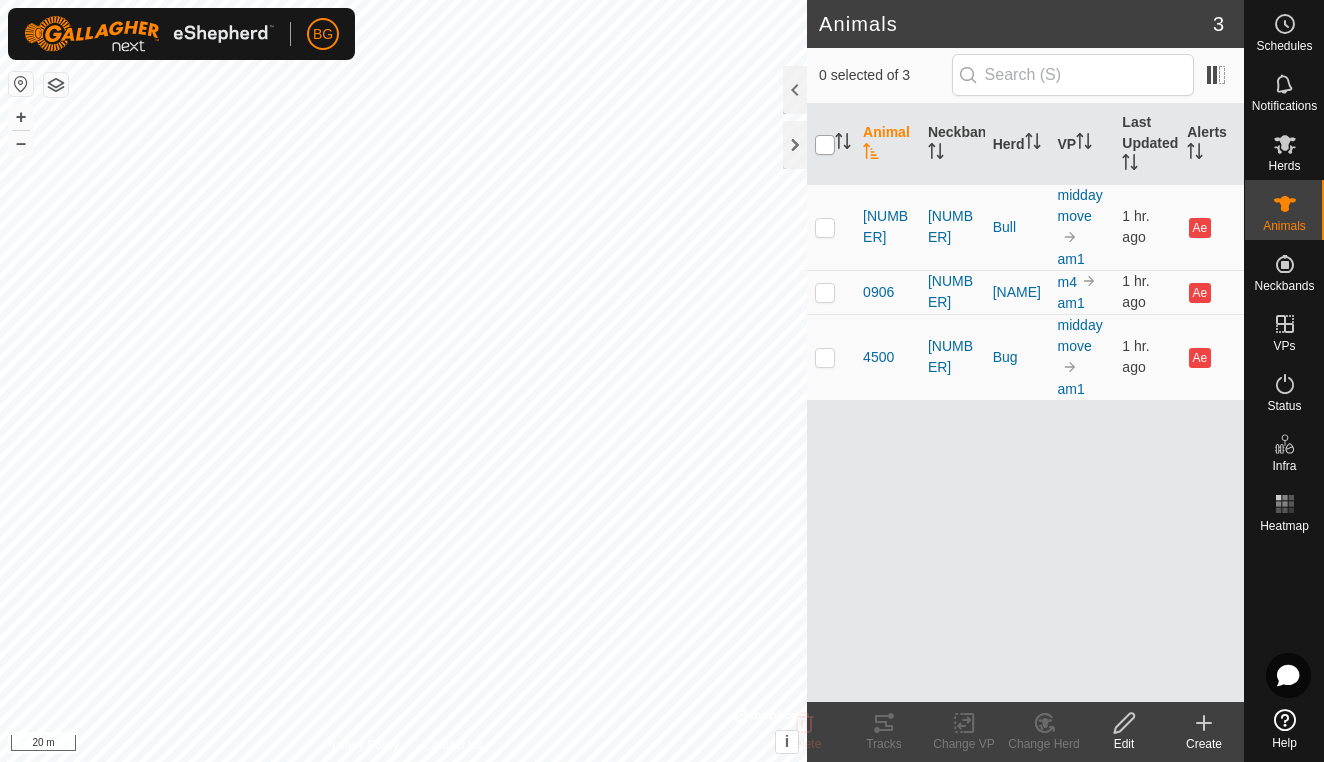click at bounding box center [825, 145] 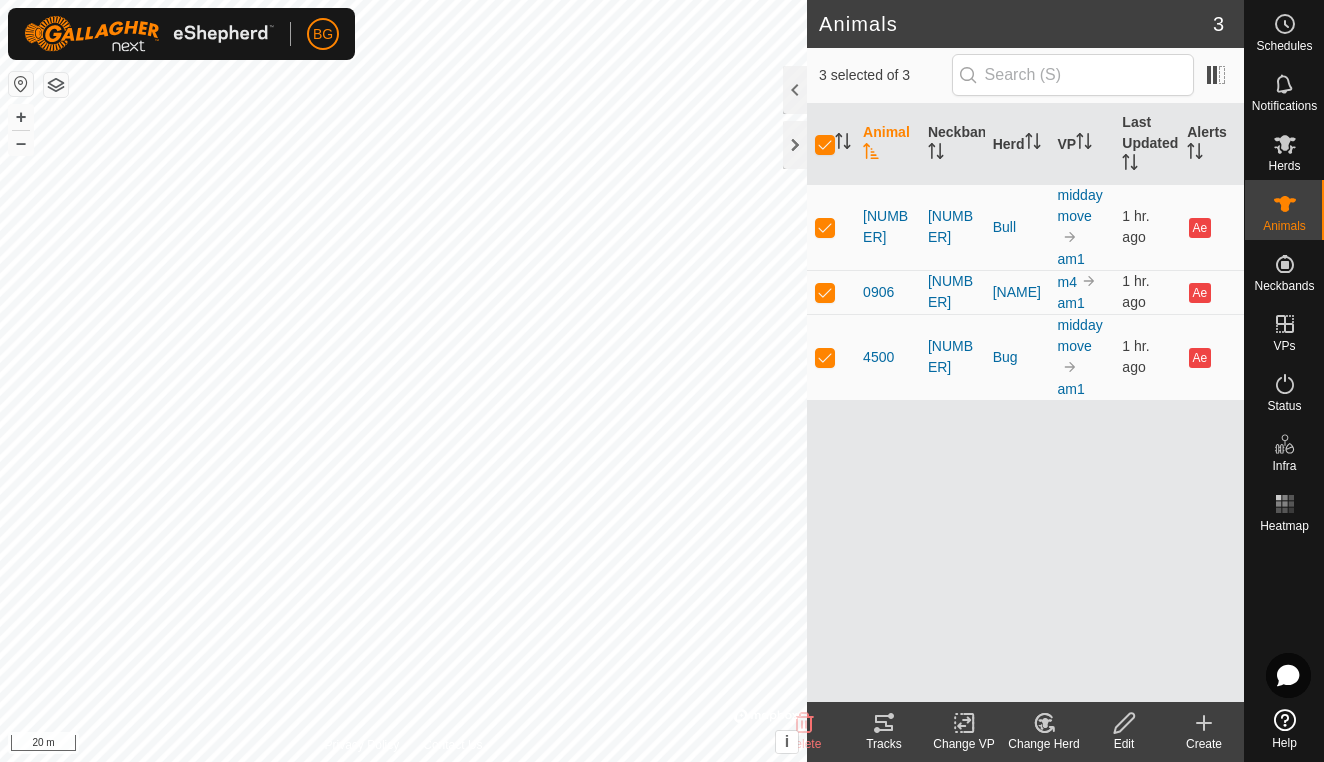 click 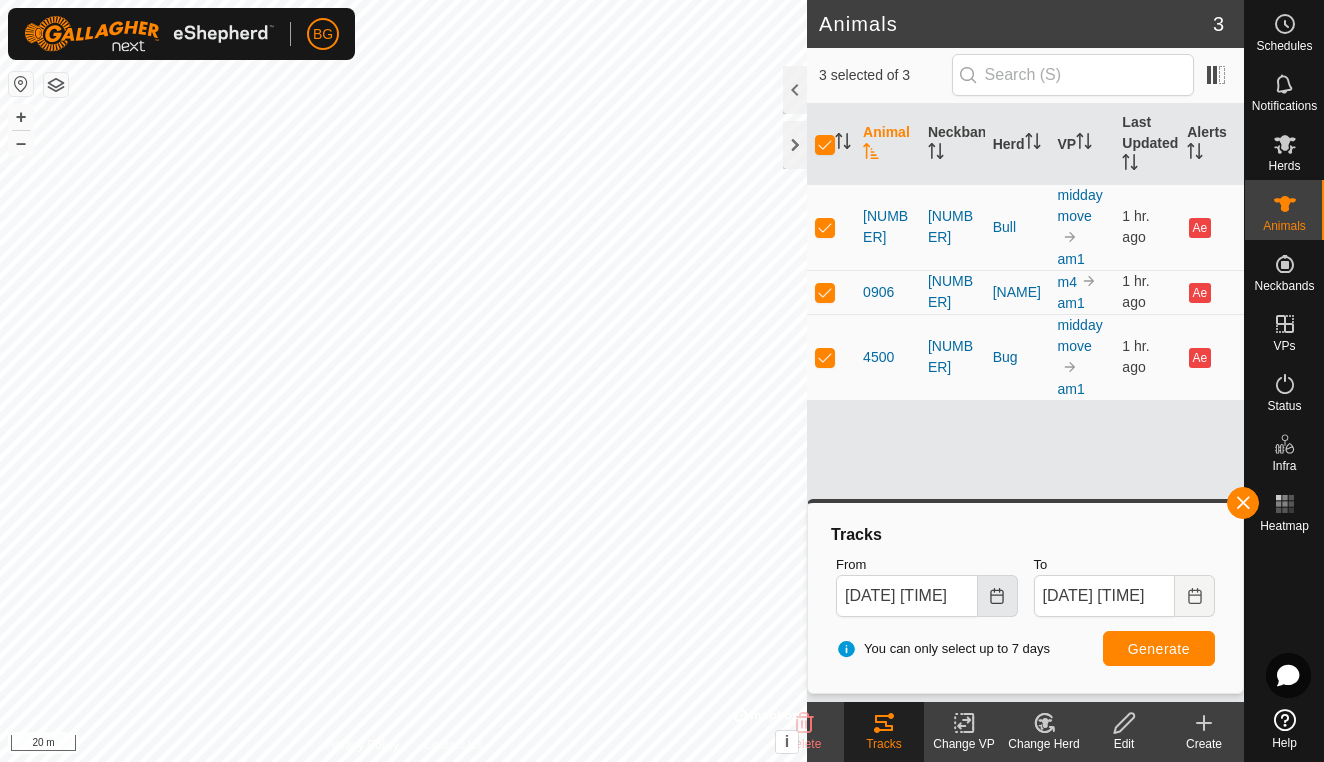click at bounding box center (998, 596) 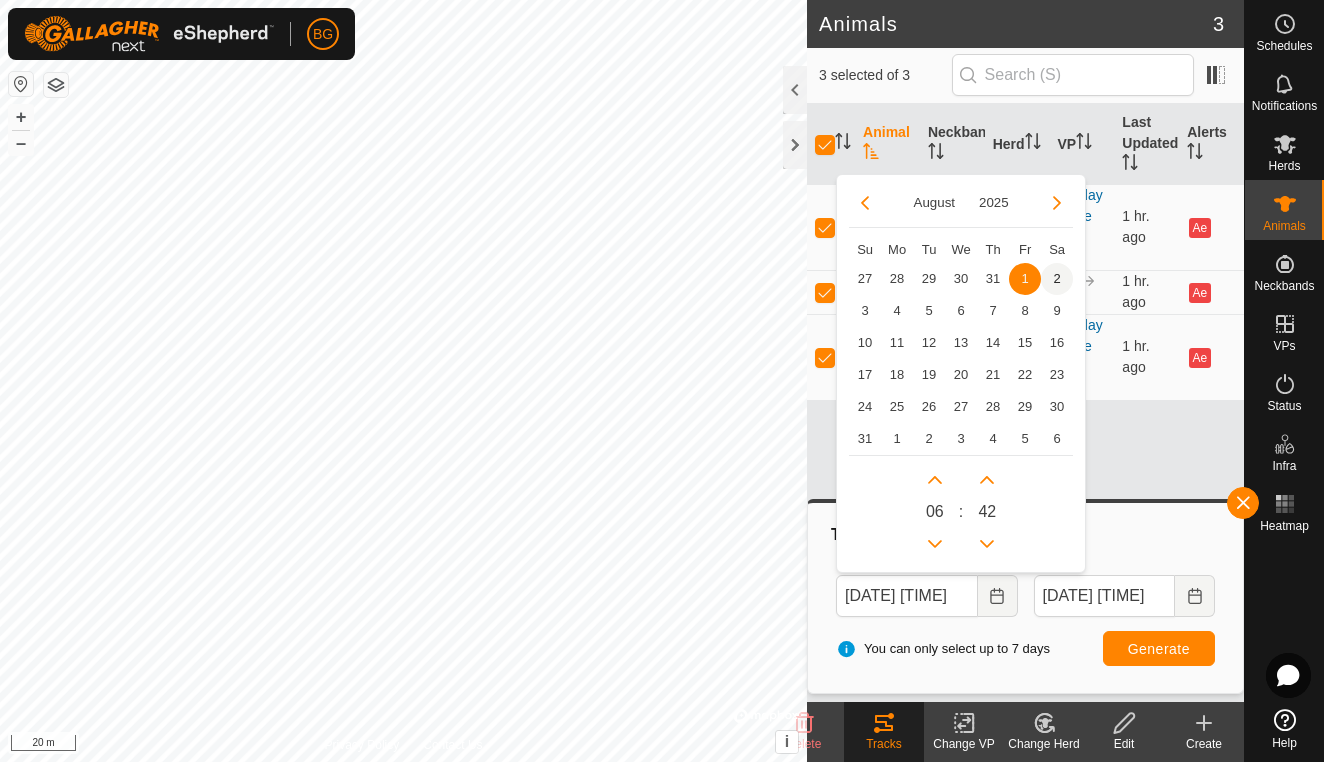 click on "2" at bounding box center (1057, 279) 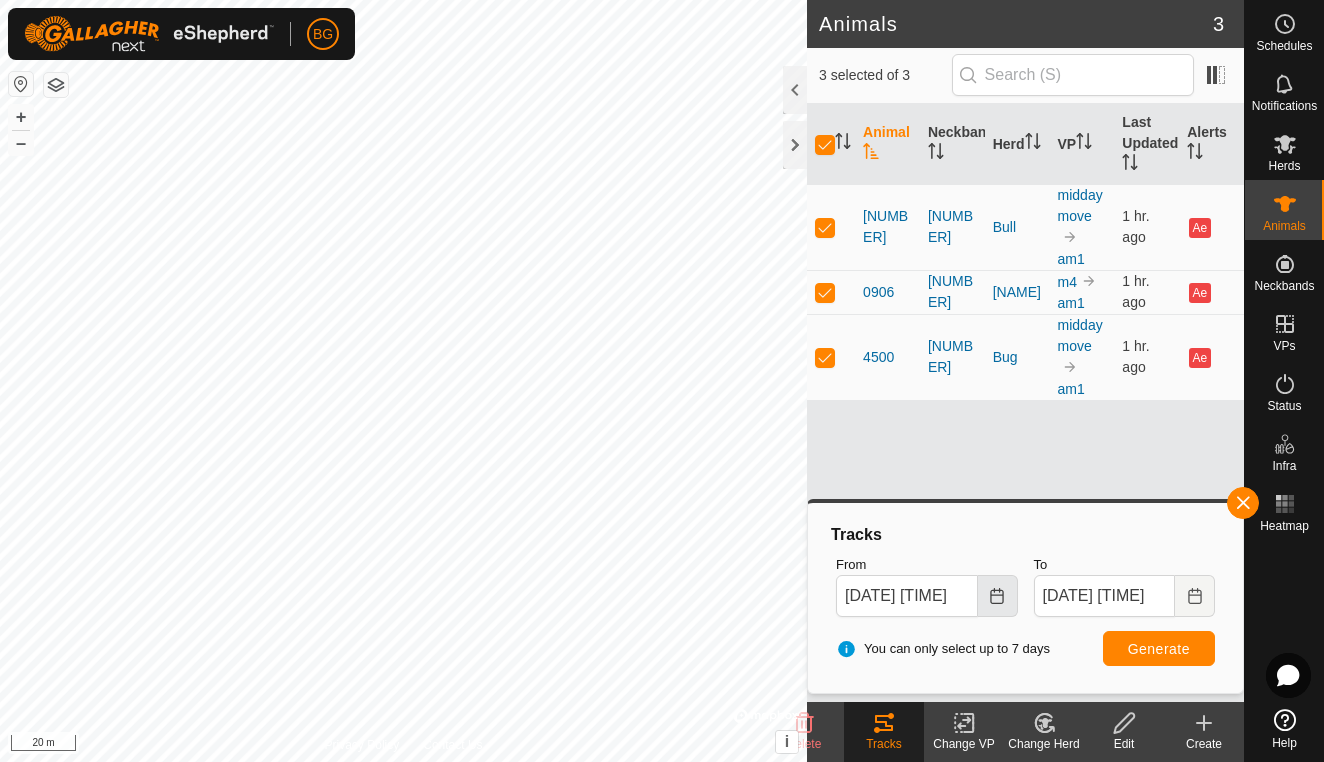 click 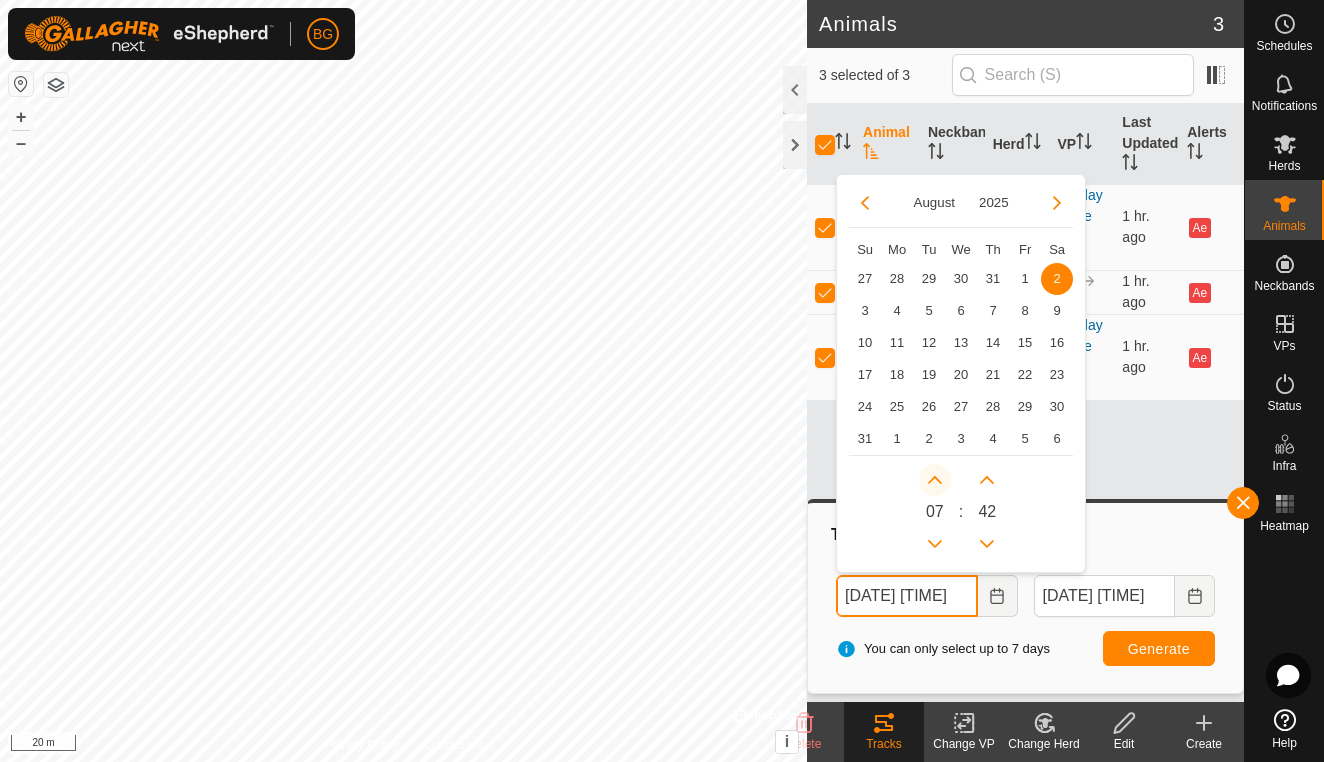 click at bounding box center [935, 480] 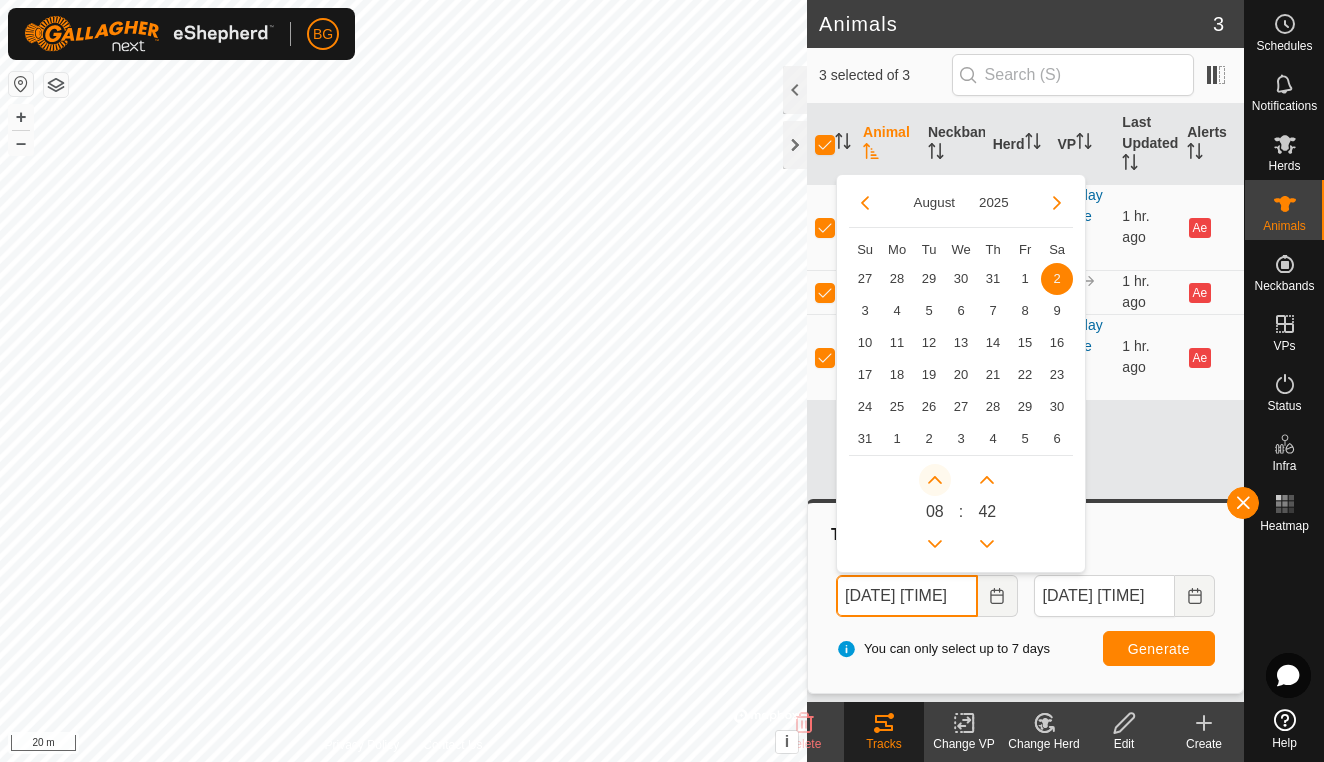 click at bounding box center (928, 476) 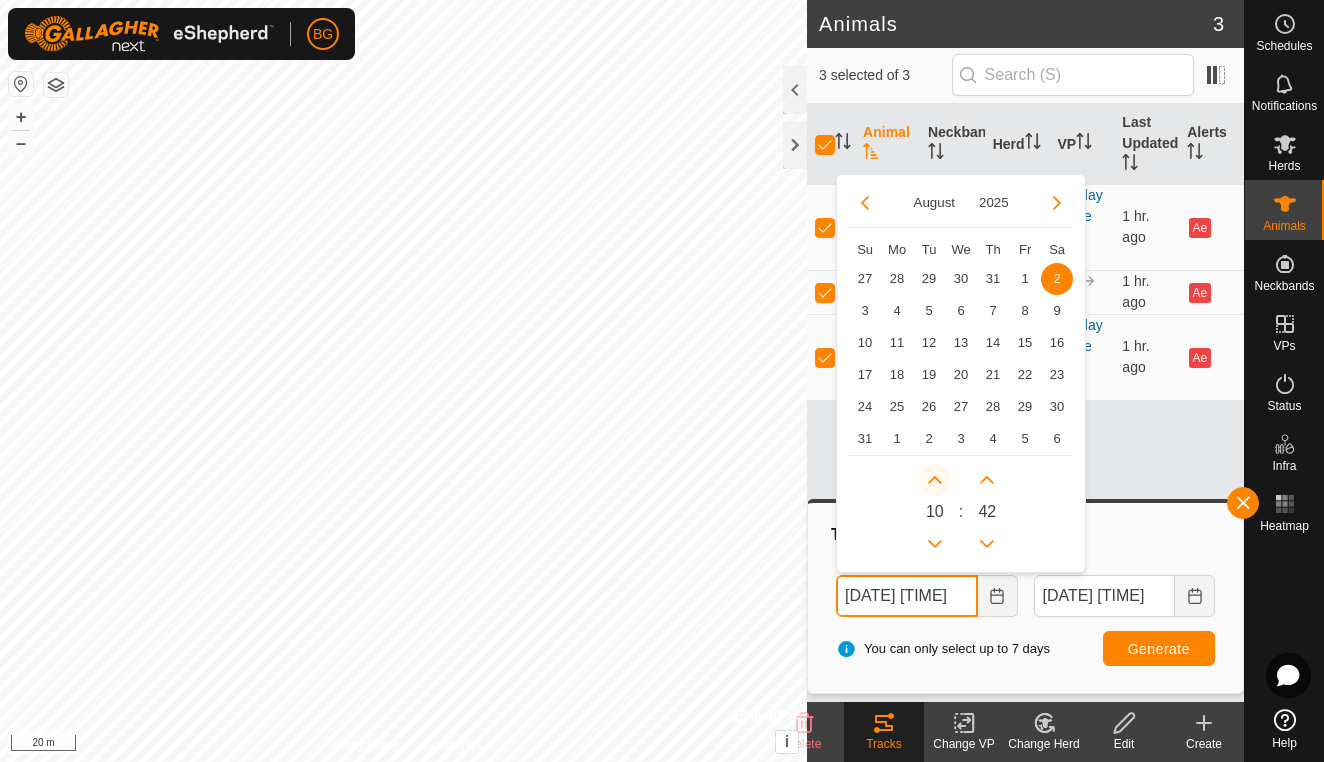 click at bounding box center (935, 480) 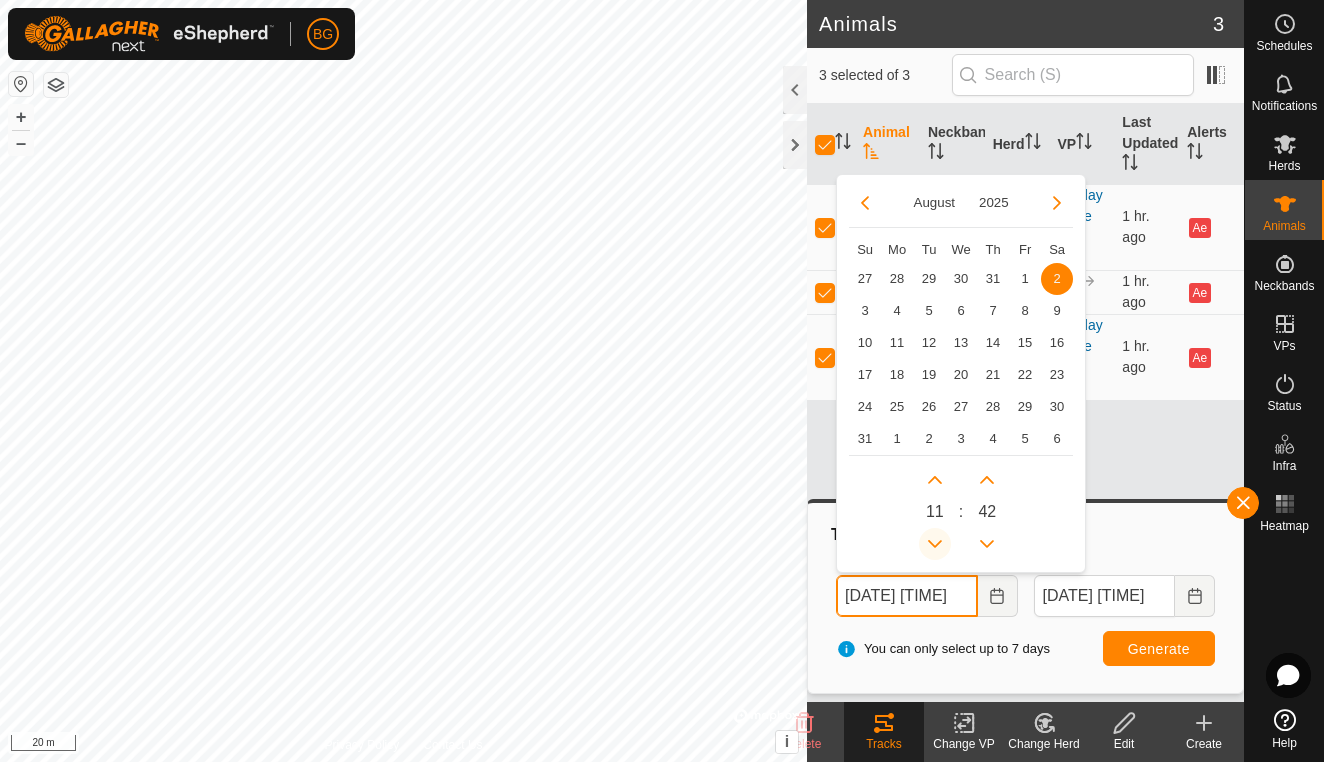 click at bounding box center (935, 544) 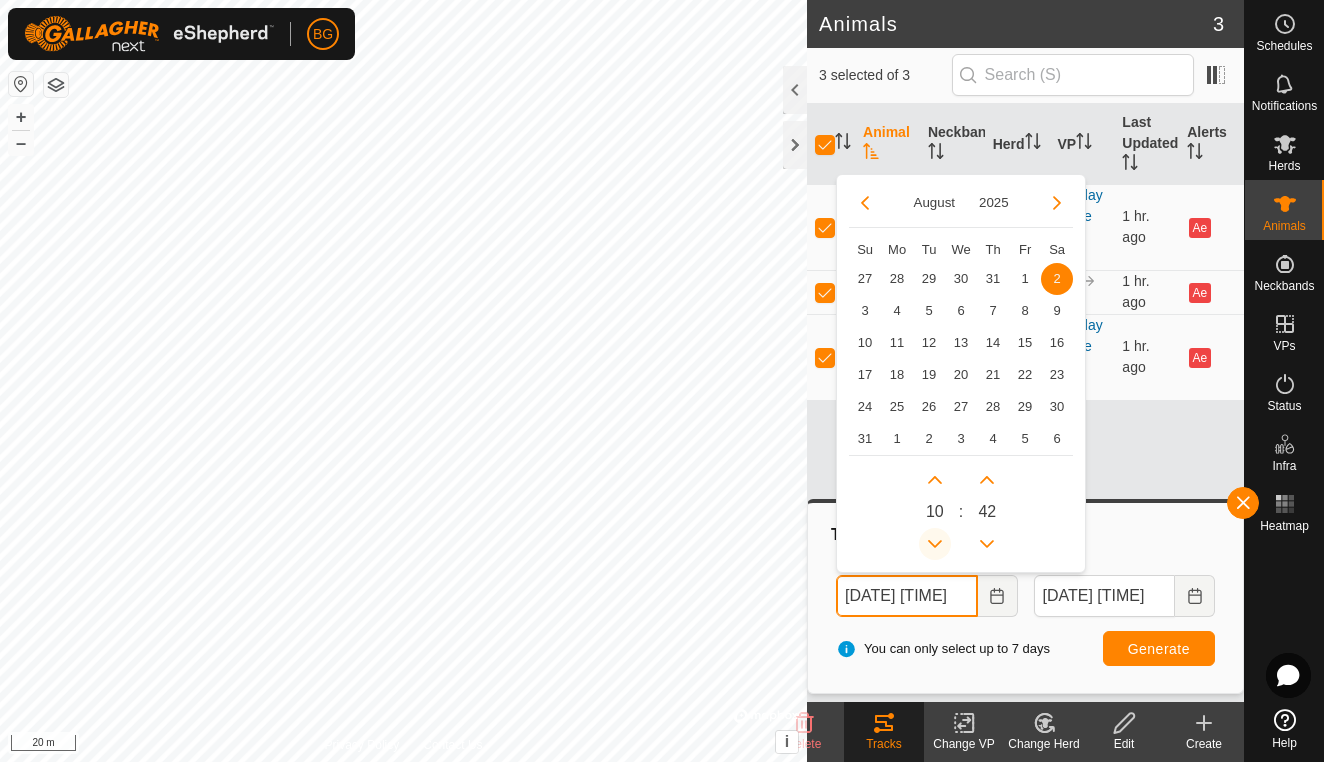 click at bounding box center (935, 544) 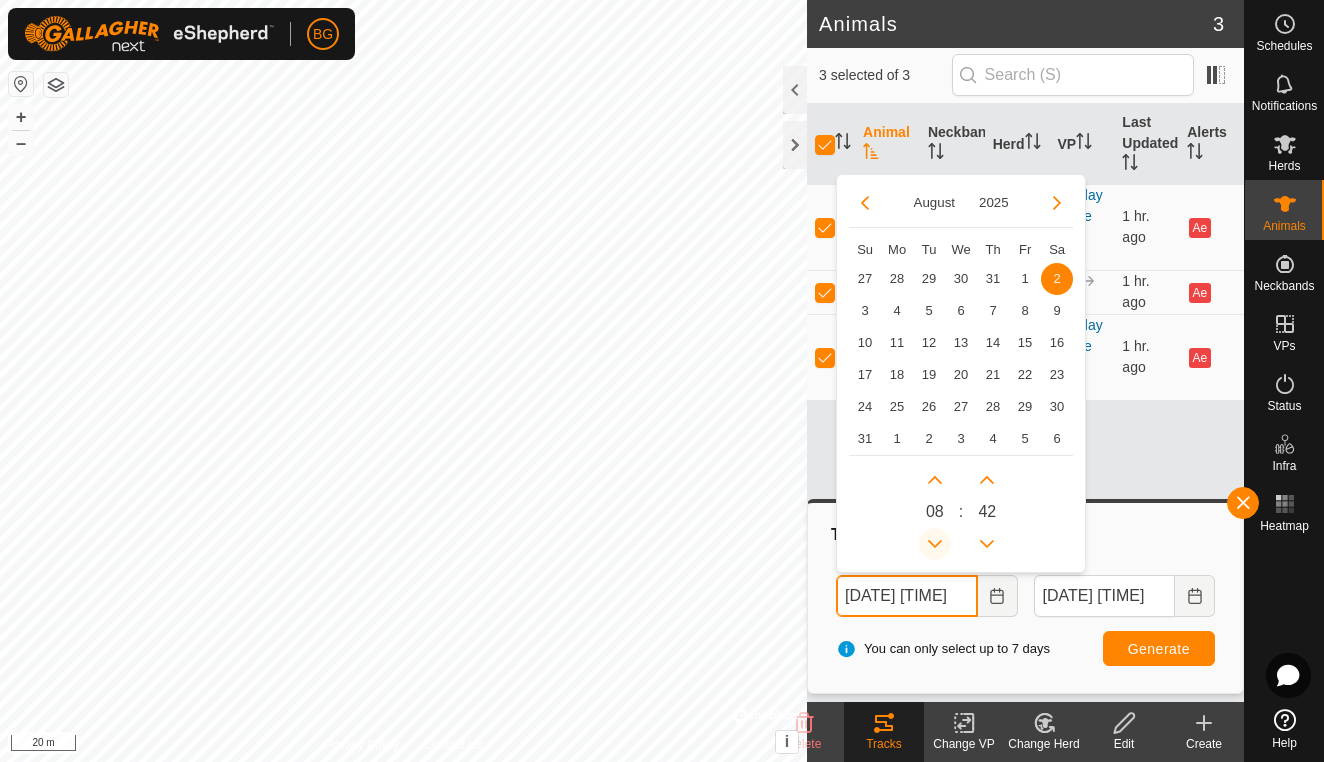 click at bounding box center (935, 544) 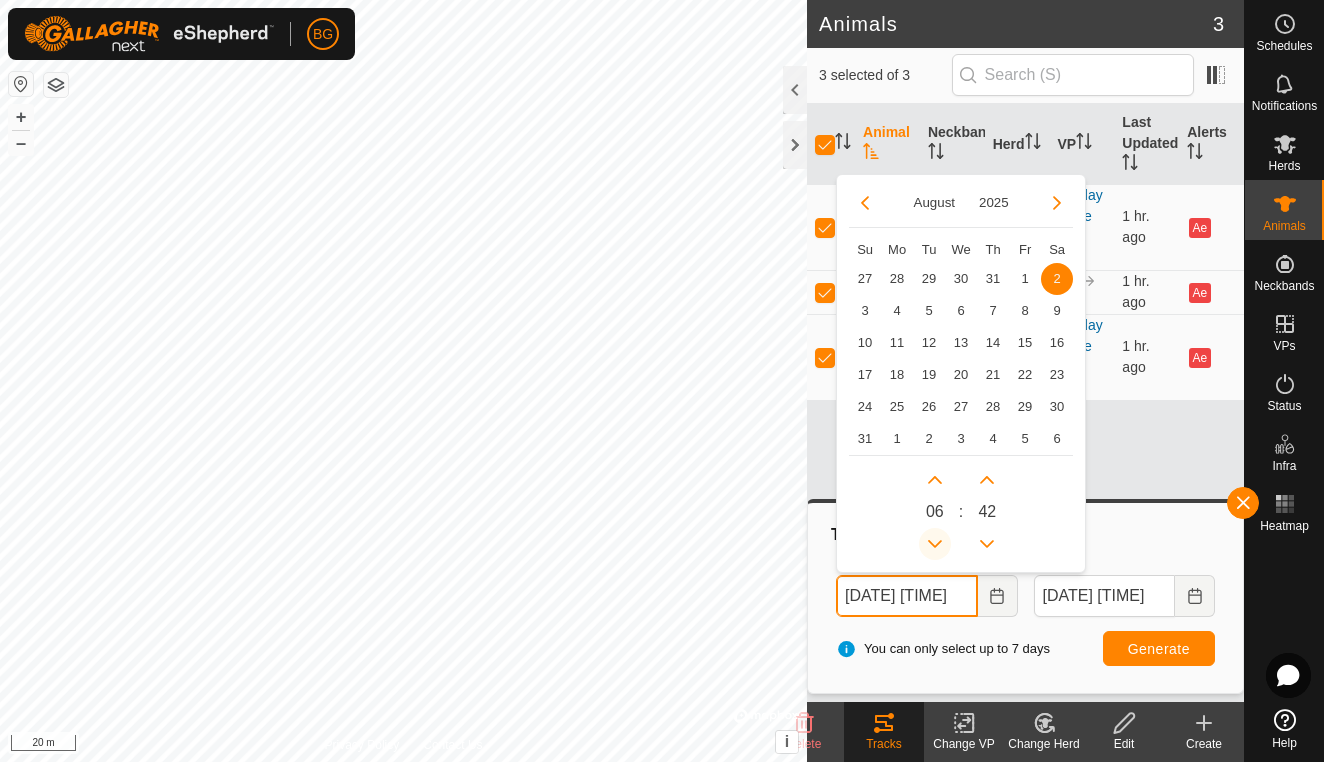 click 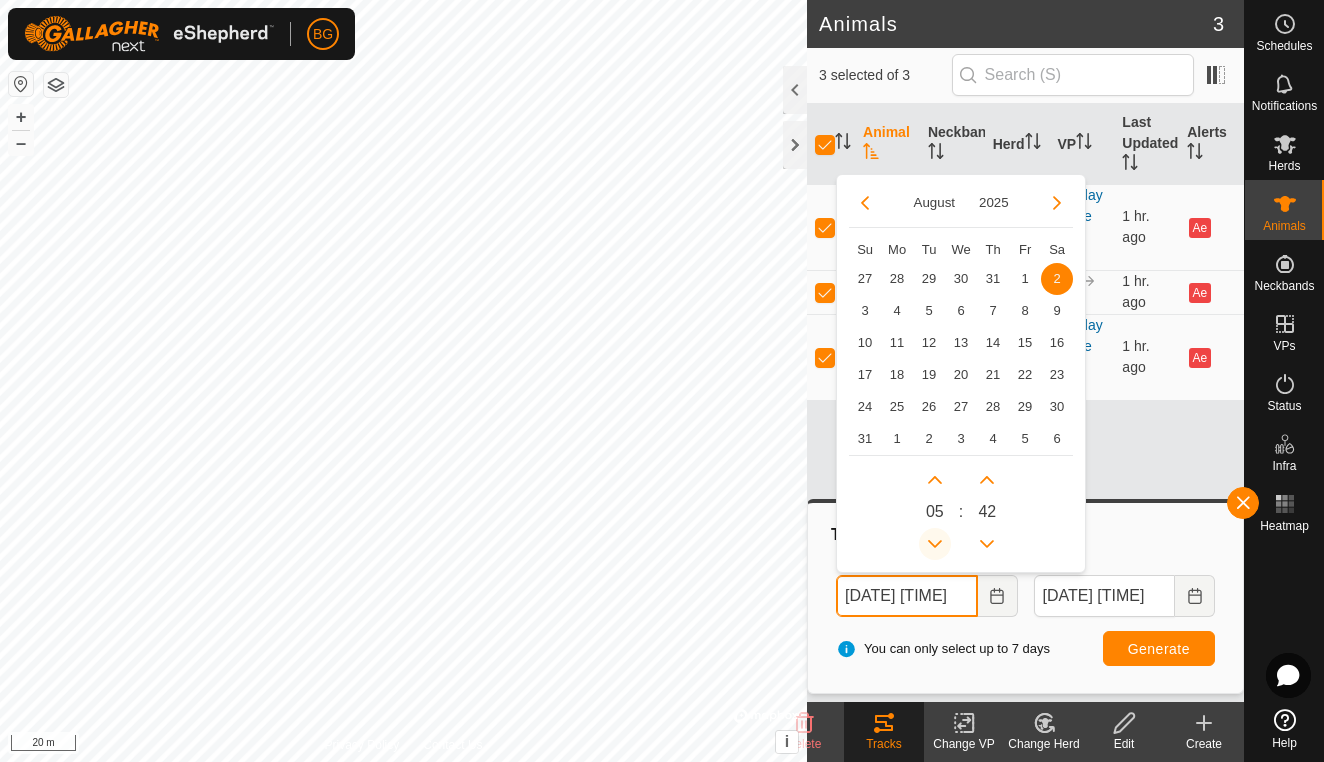click at bounding box center (935, 544) 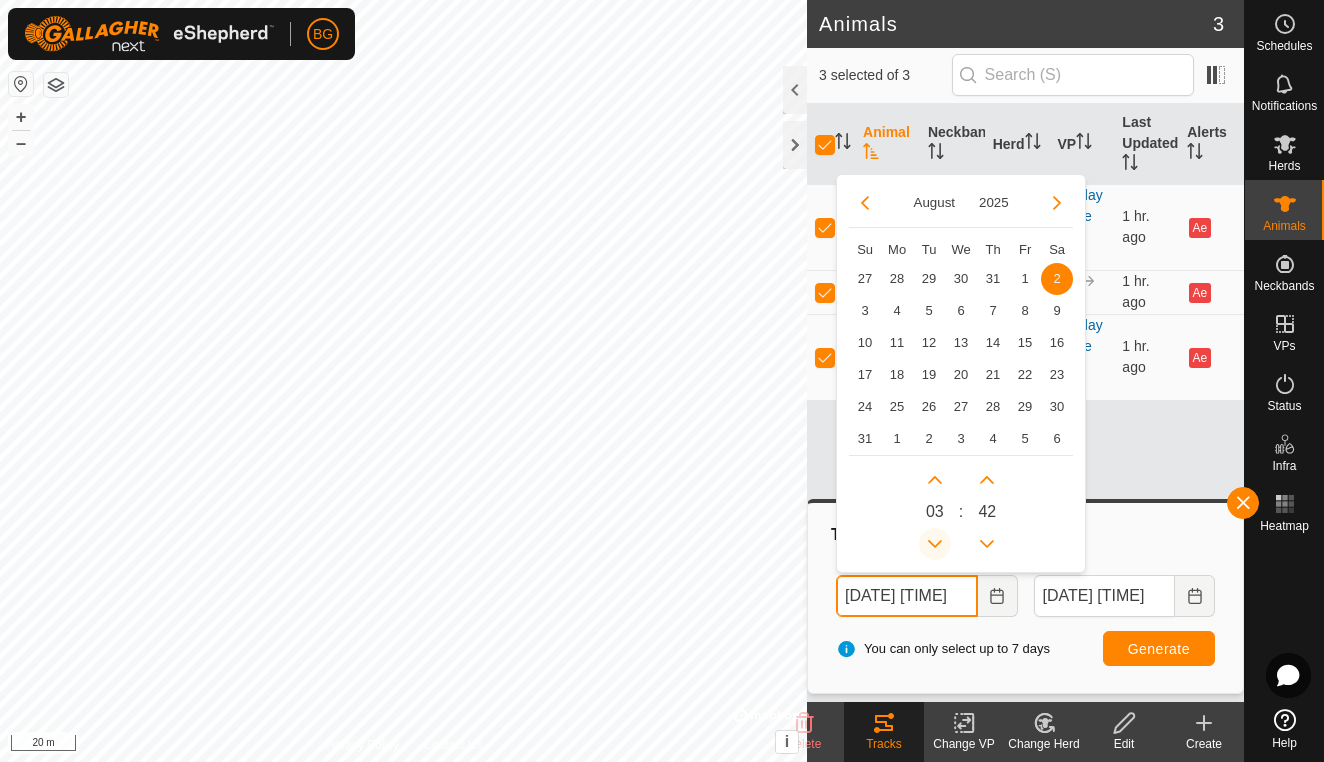 click at bounding box center [935, 544] 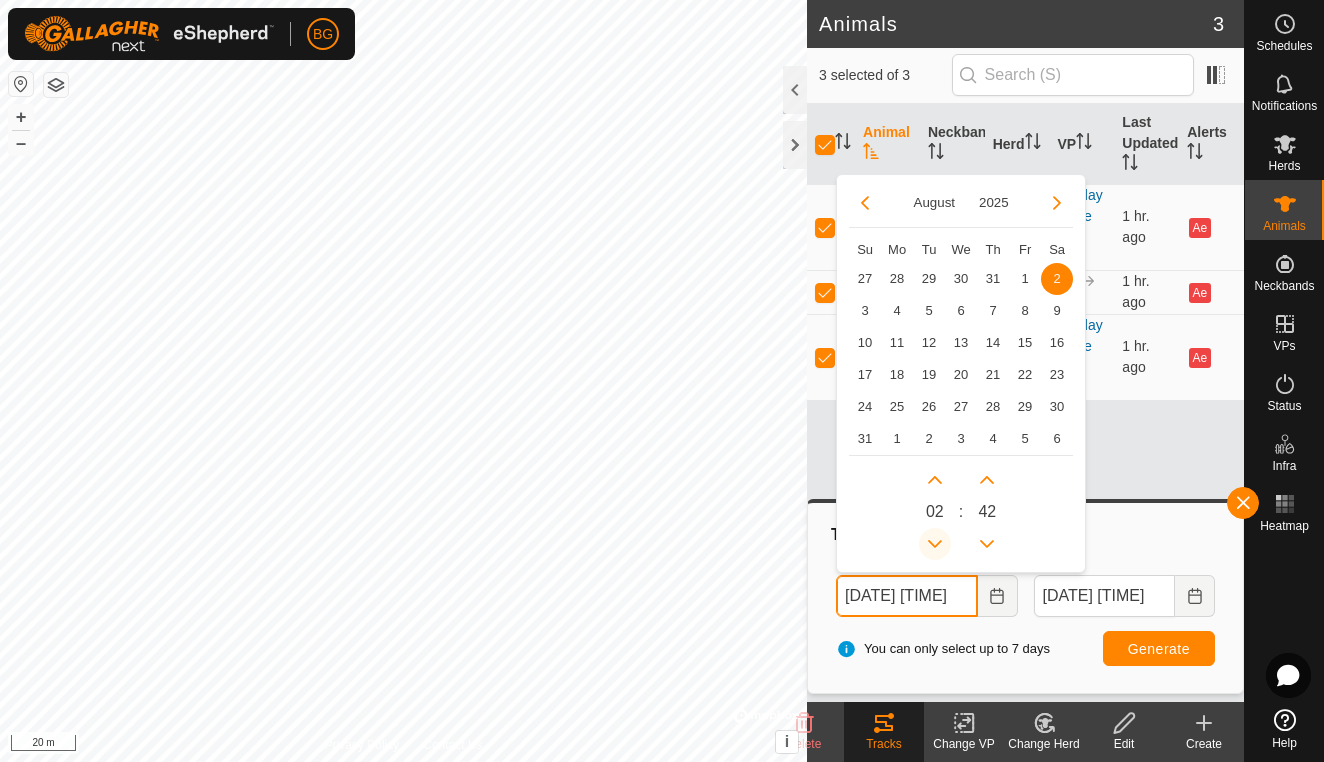 click at bounding box center (935, 544) 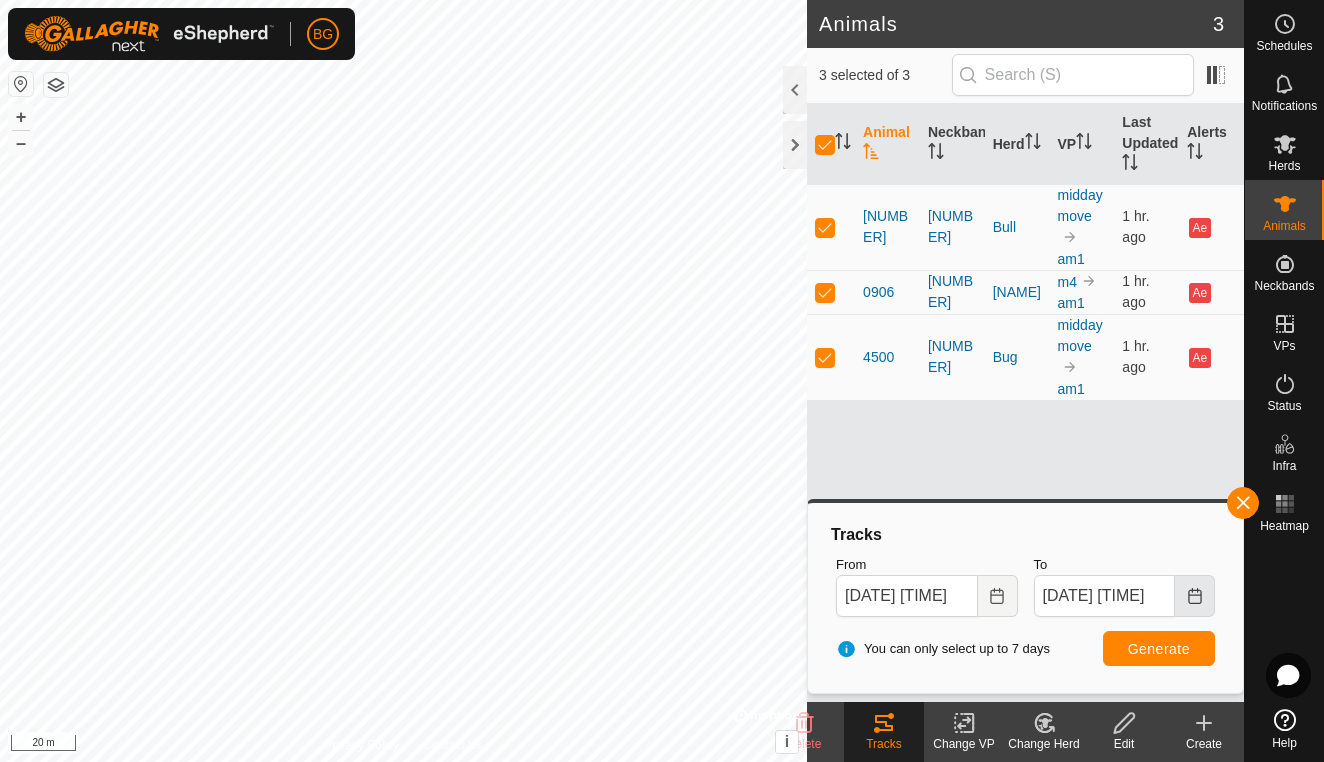 click 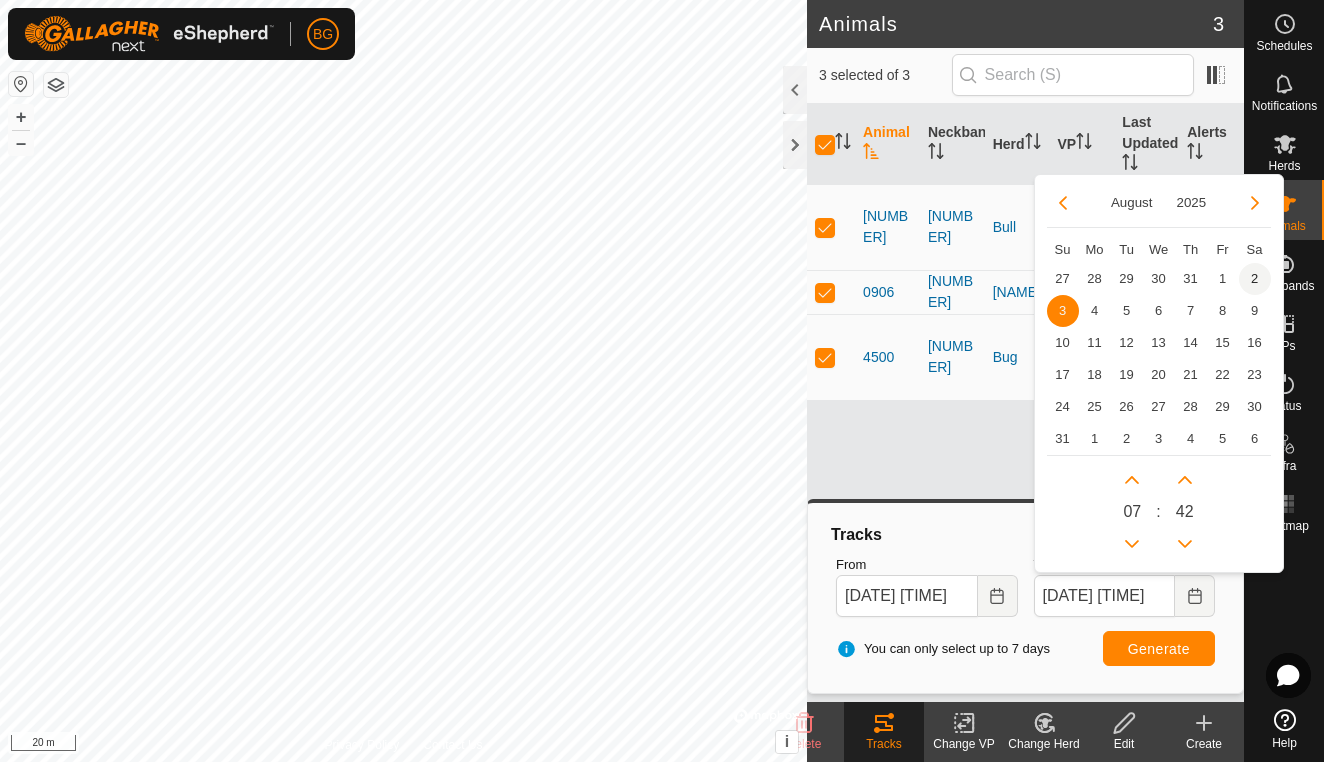 click on "2" at bounding box center (1255, 279) 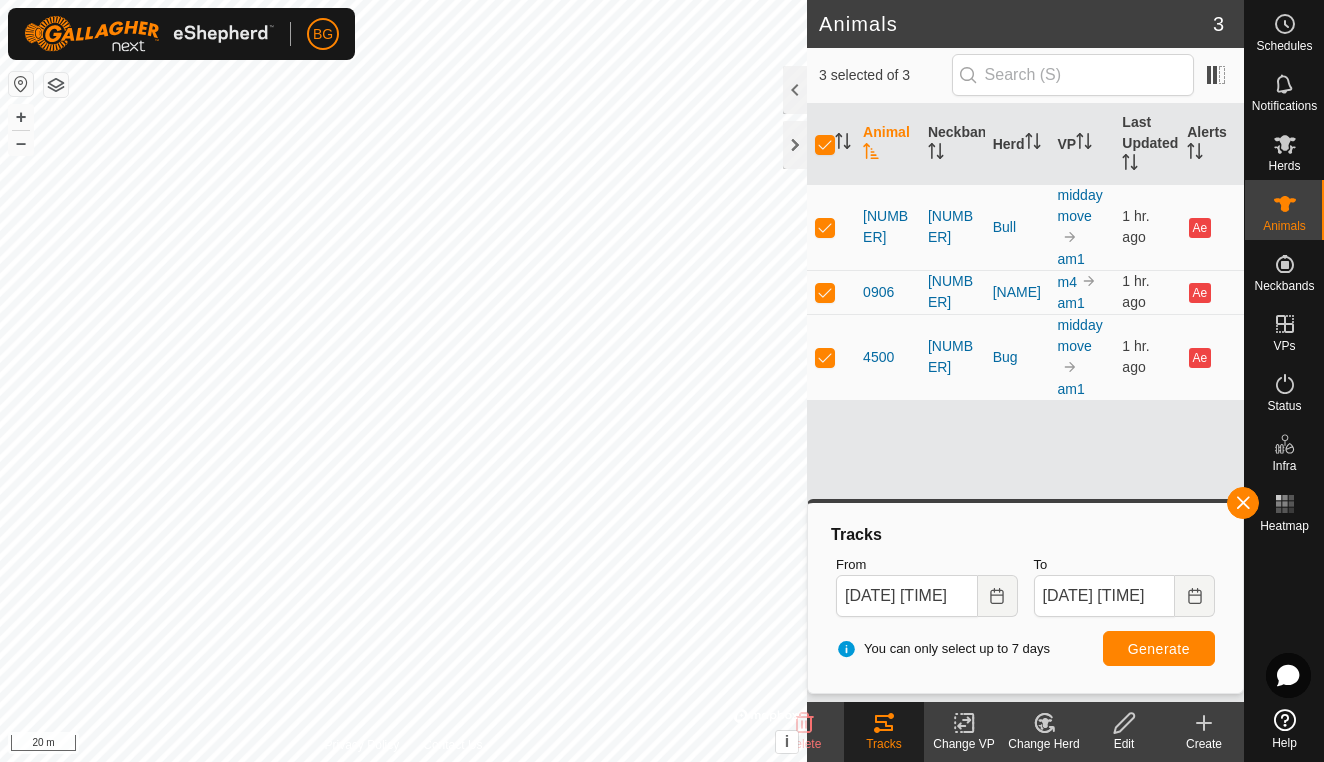 click on "Generate" at bounding box center [1159, 649] 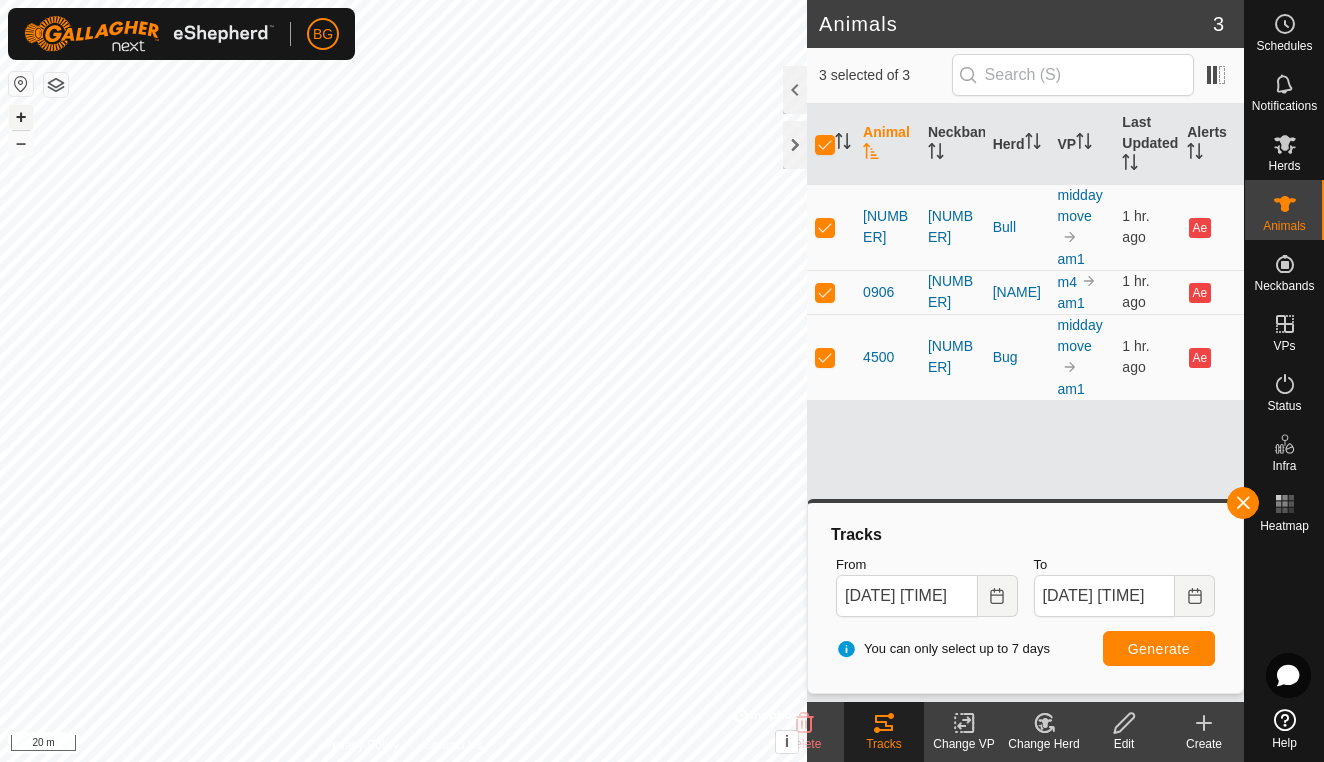 click on "+" at bounding box center (21, 117) 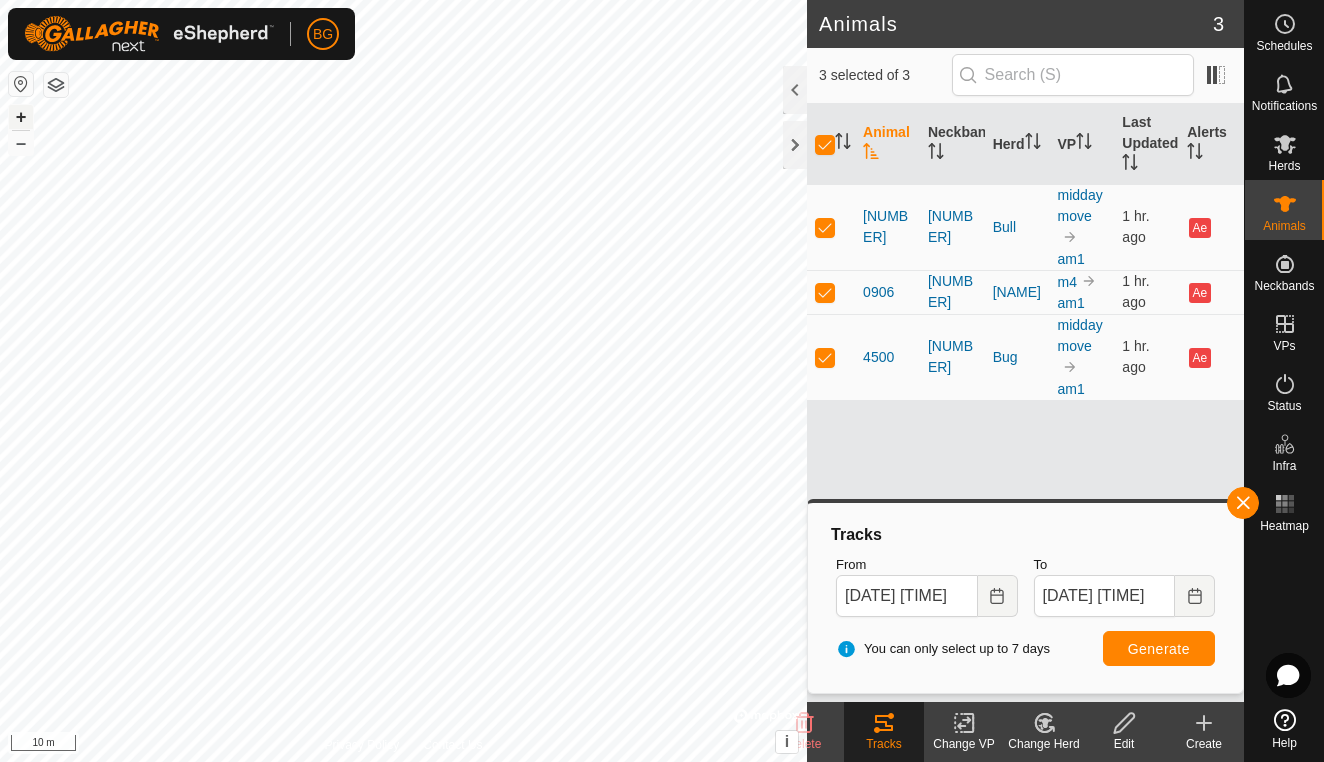 click on "+" at bounding box center [21, 117] 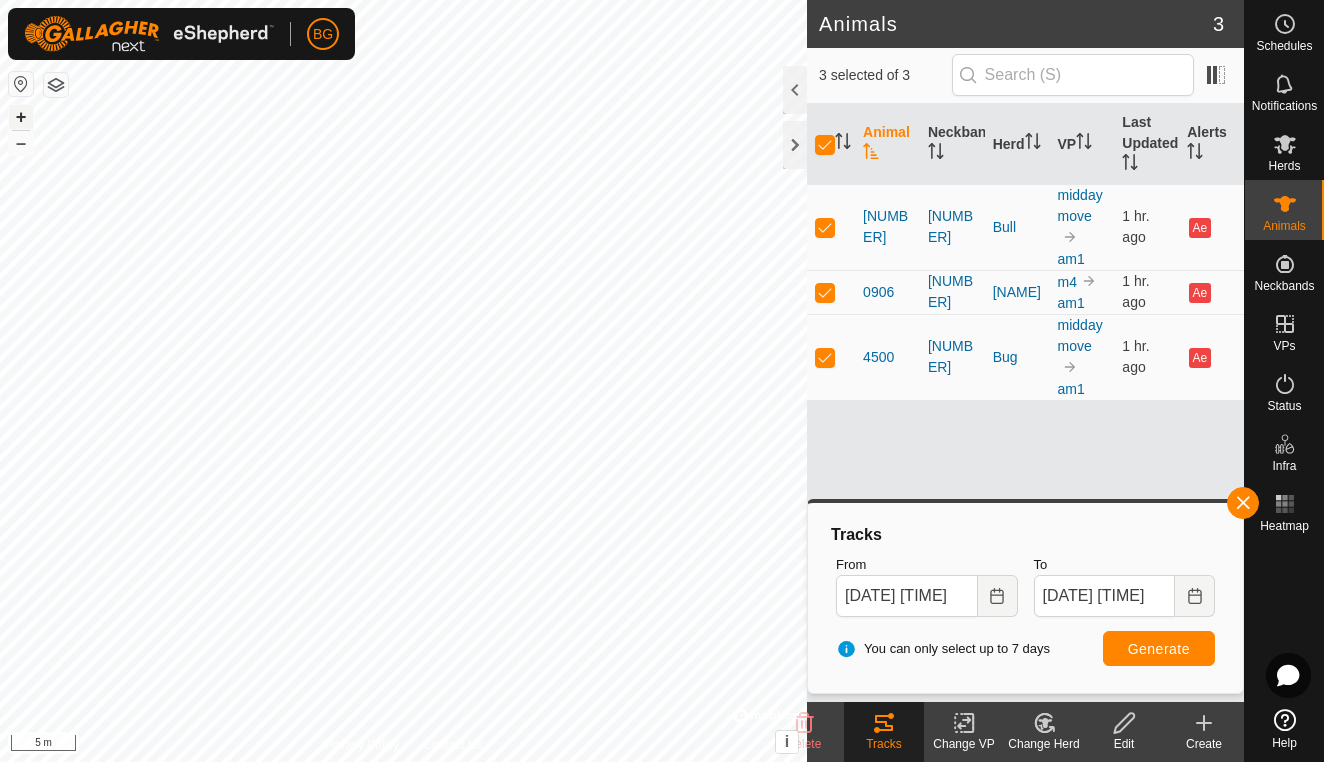 click on "+" at bounding box center (21, 117) 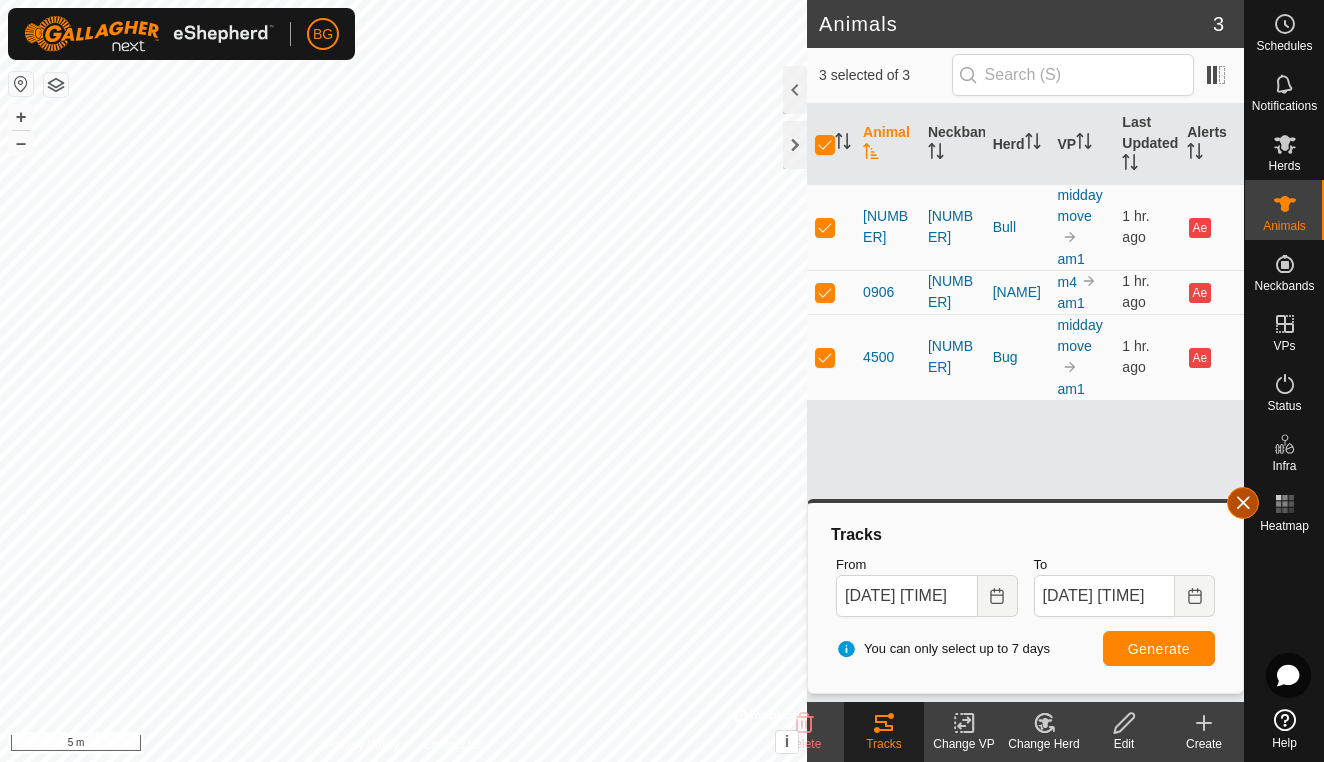 click at bounding box center [1243, 503] 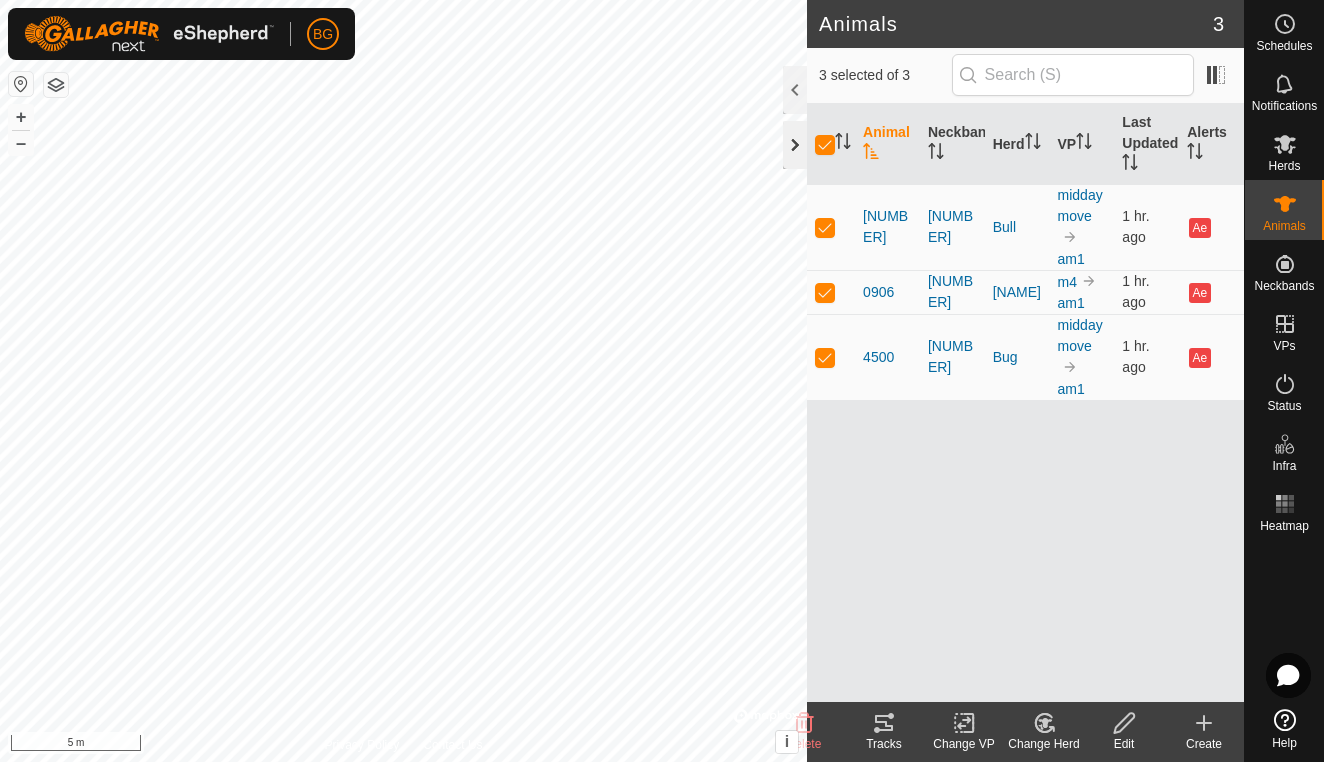 click 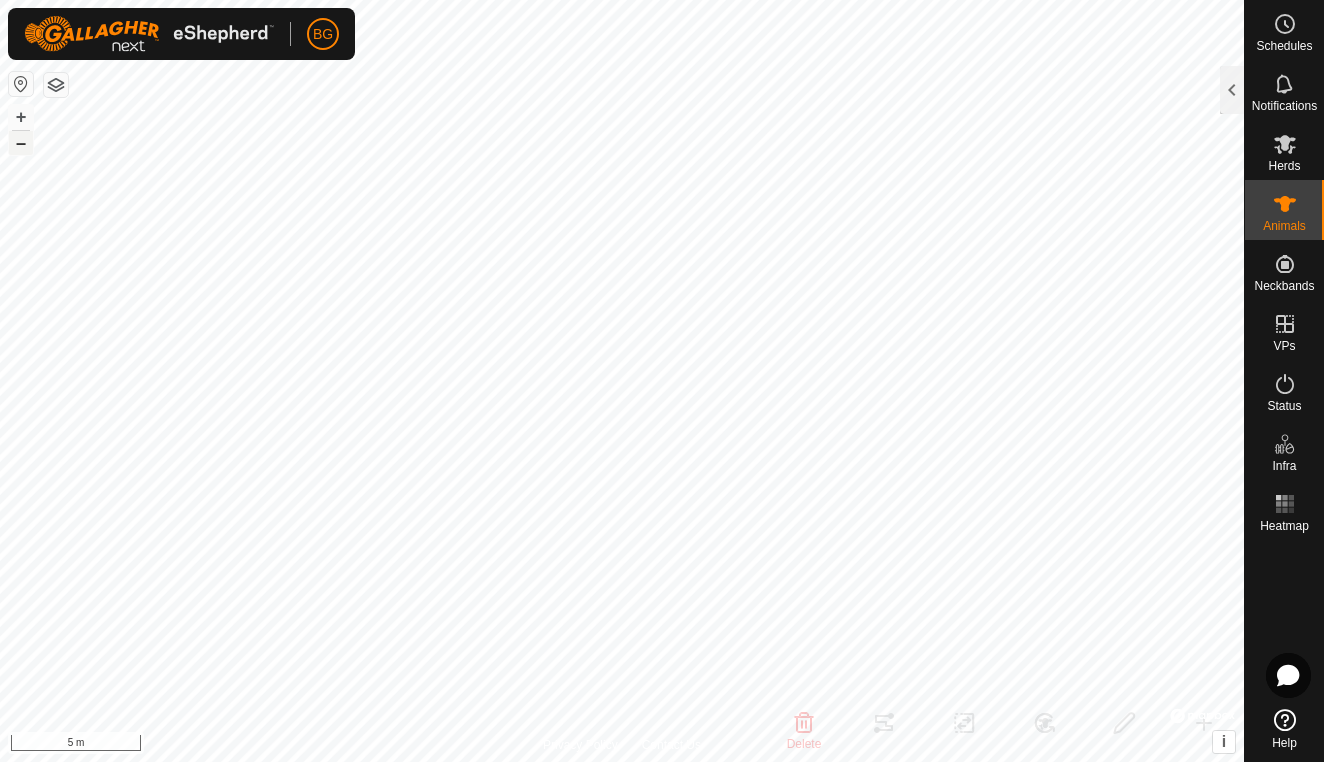click on "–" at bounding box center [21, 143] 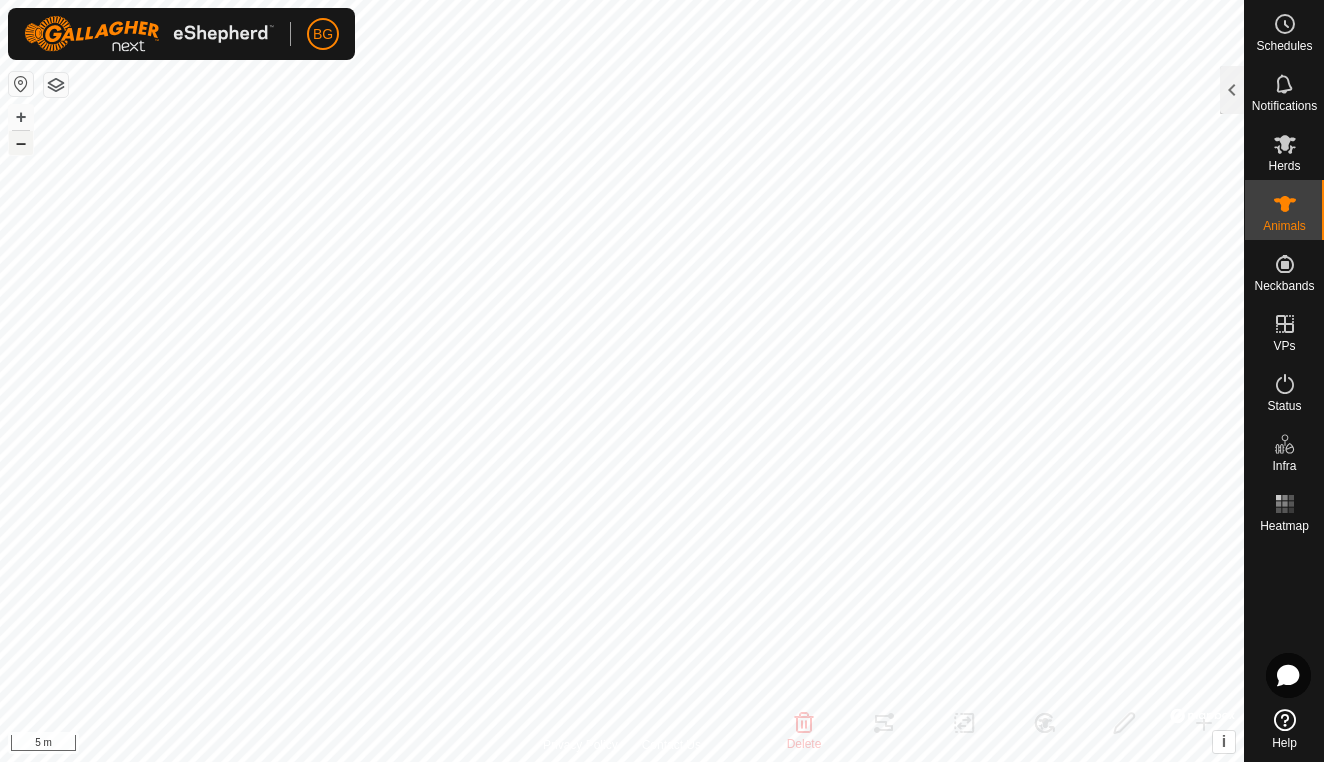 click on "–" at bounding box center [21, 143] 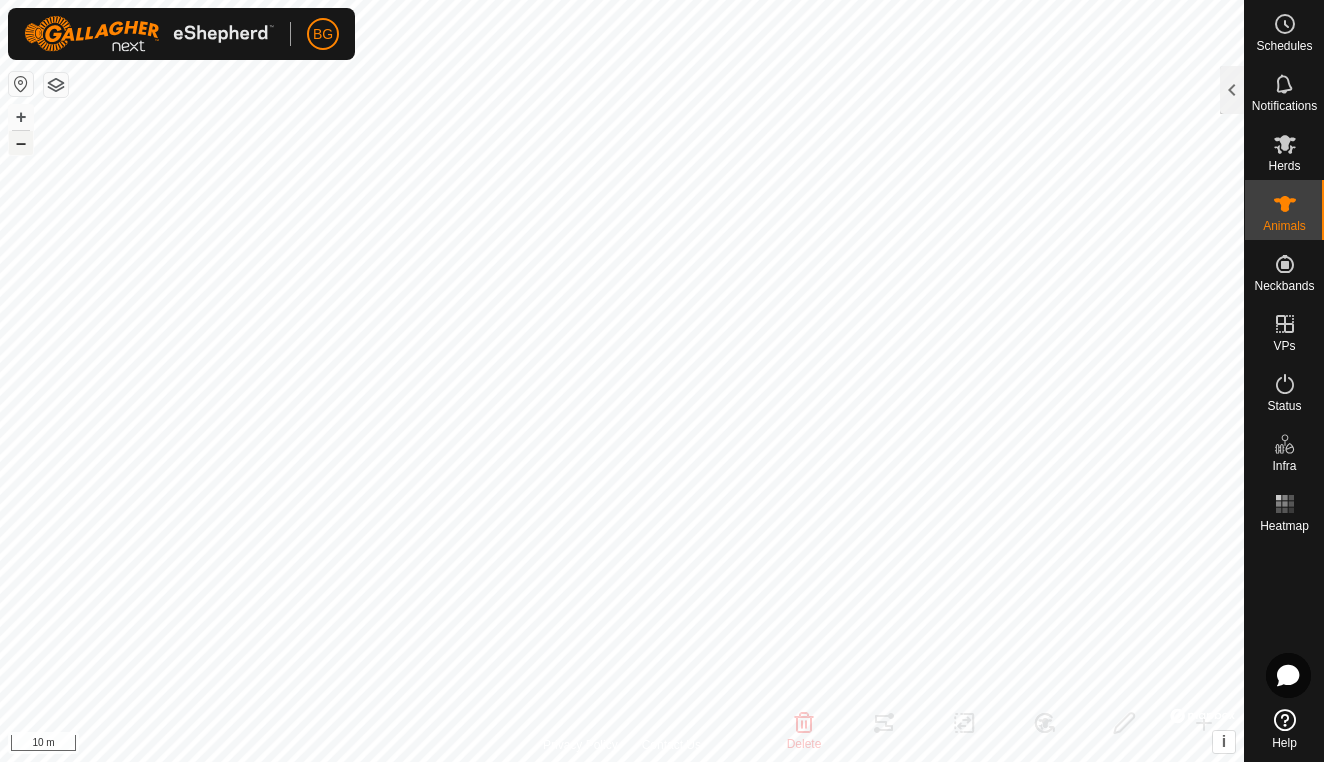 click on "–" at bounding box center (21, 143) 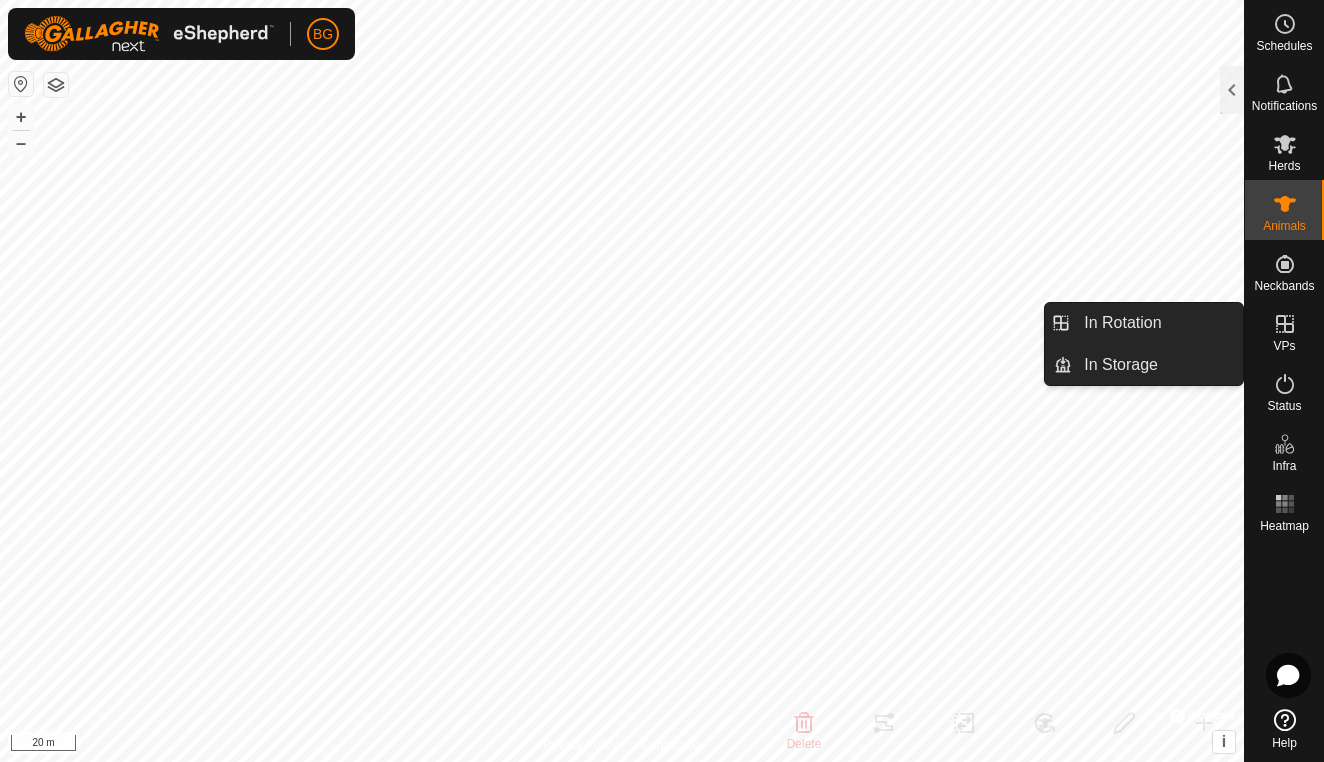 click 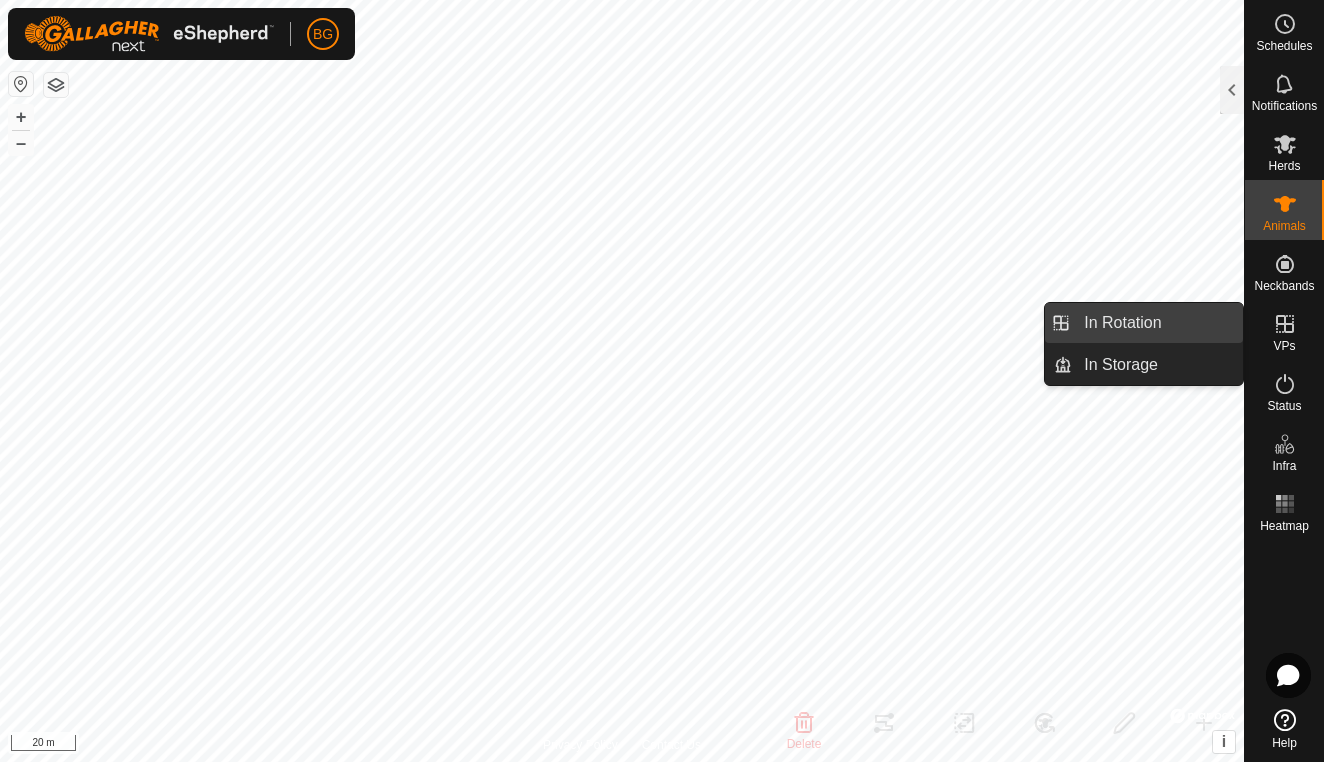 click on "In Rotation" at bounding box center (1157, 323) 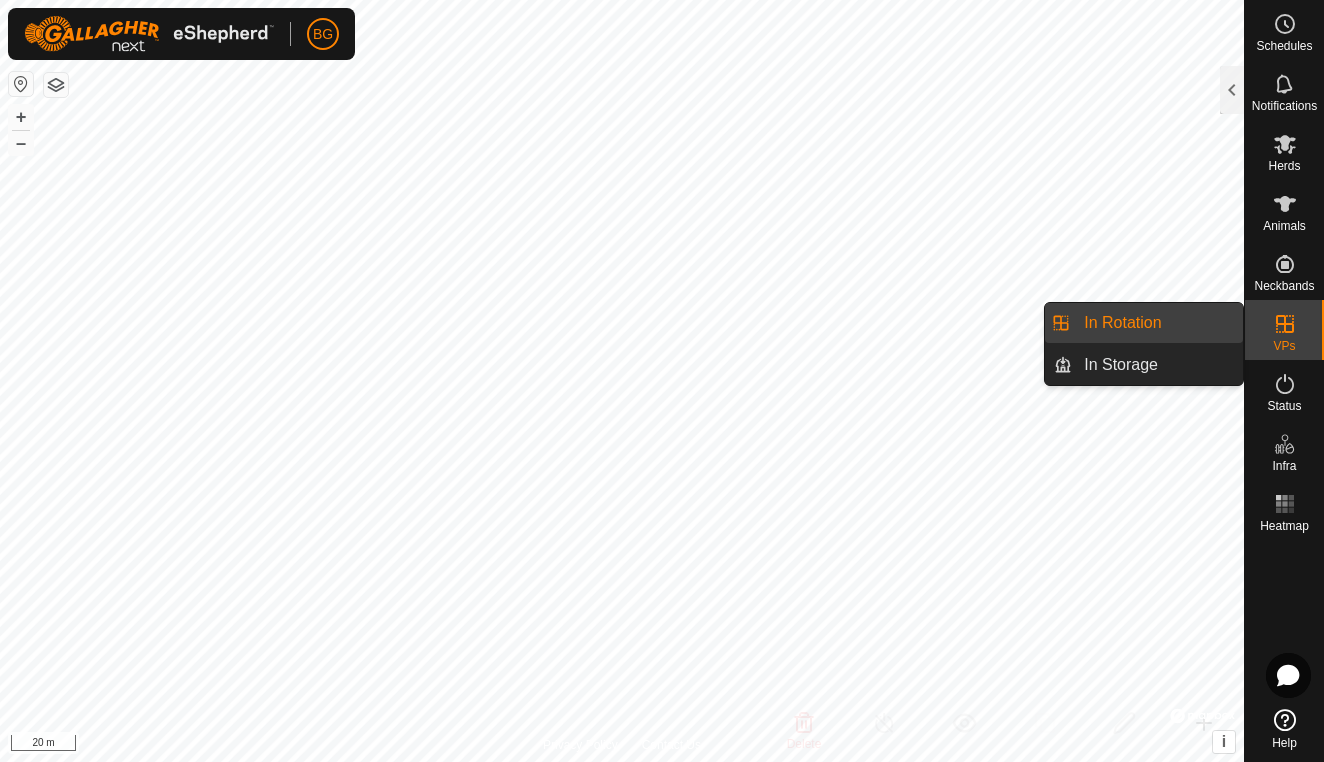 click on "In Rotation" at bounding box center [1157, 323] 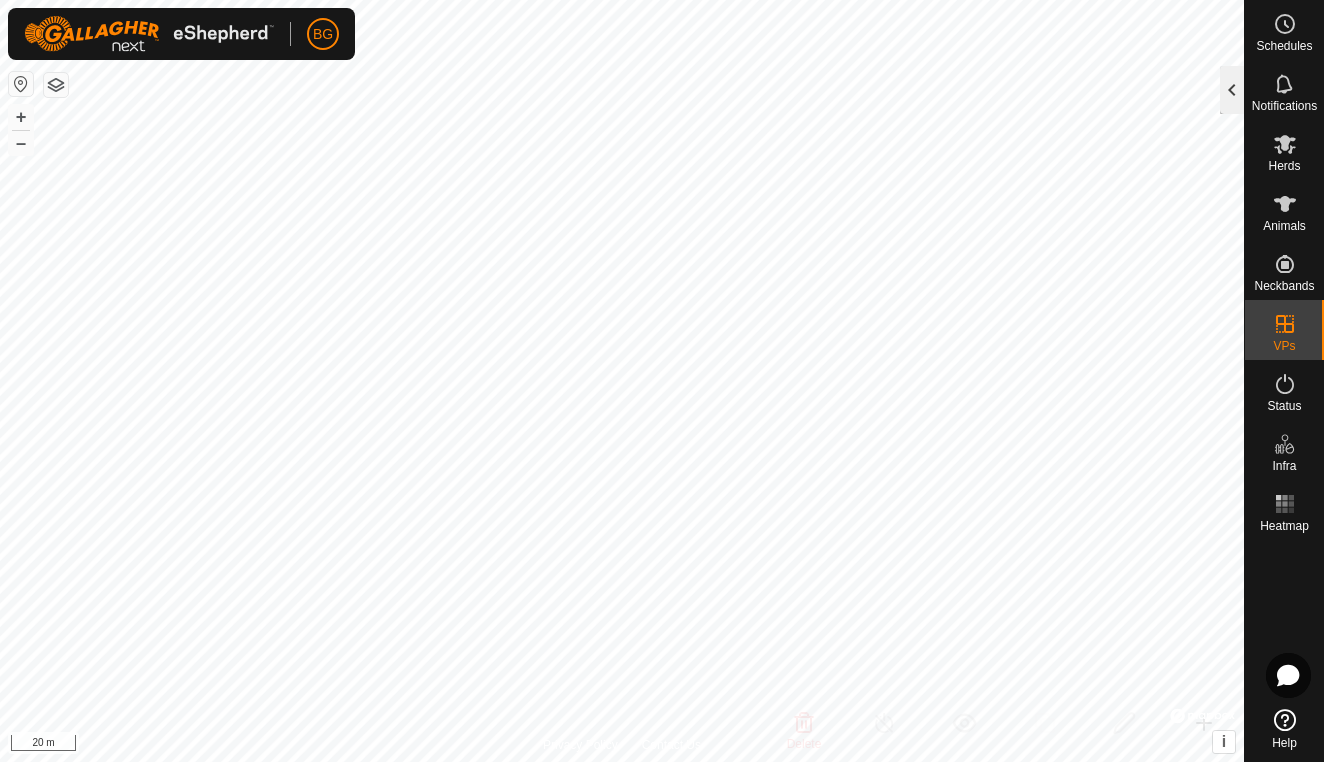 click 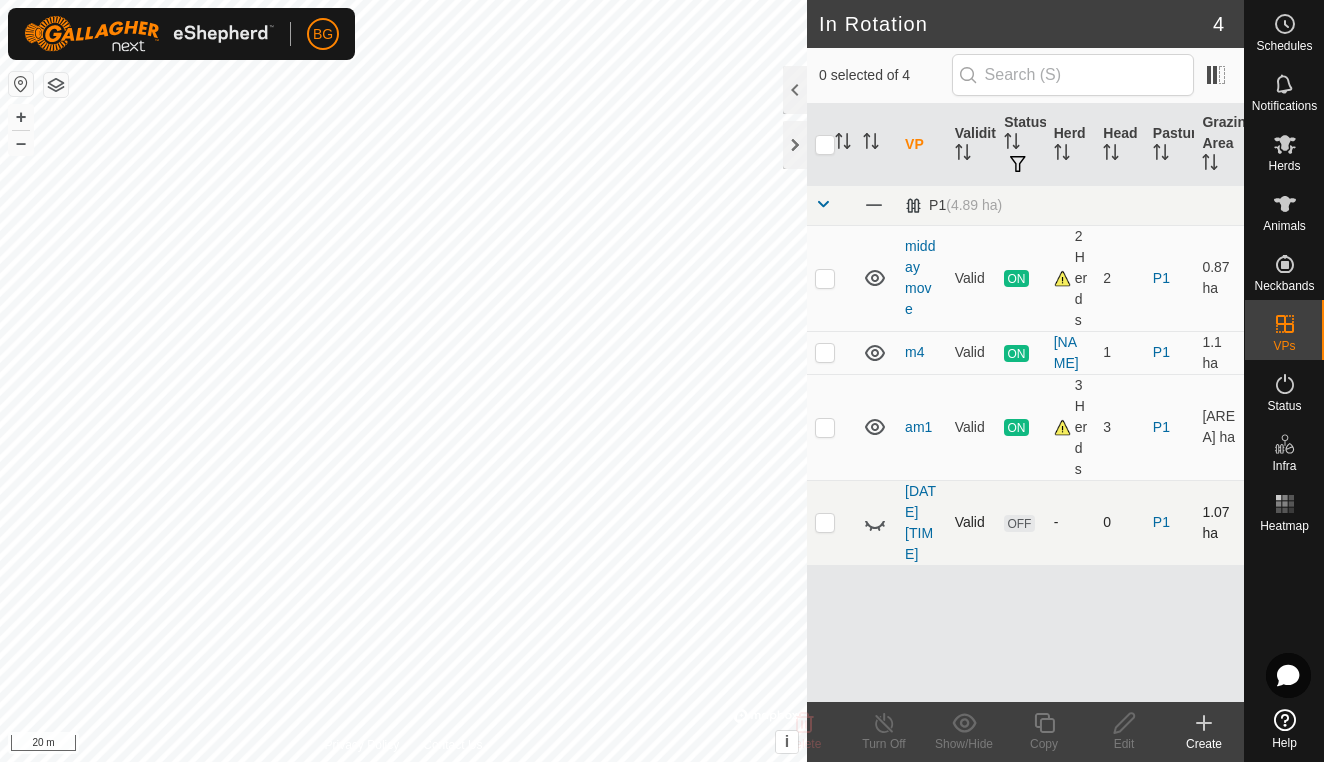 click 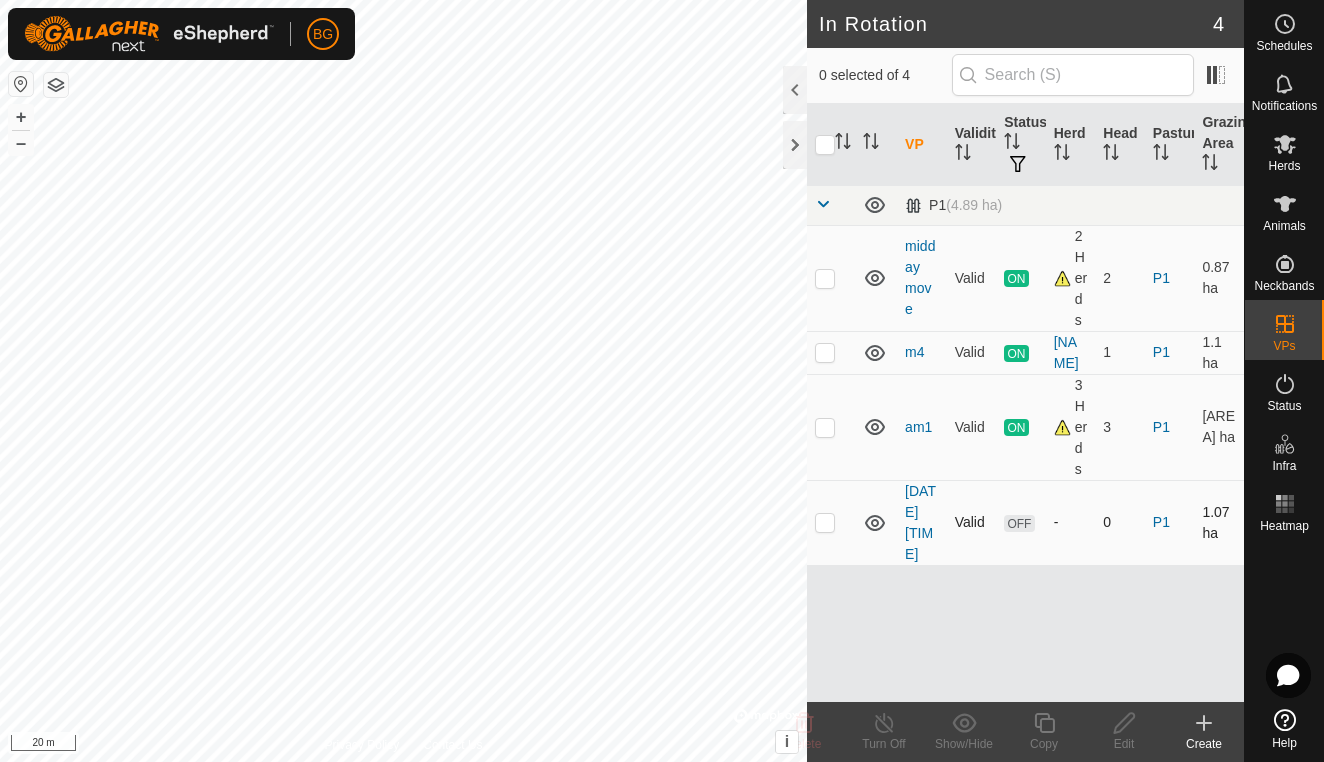click 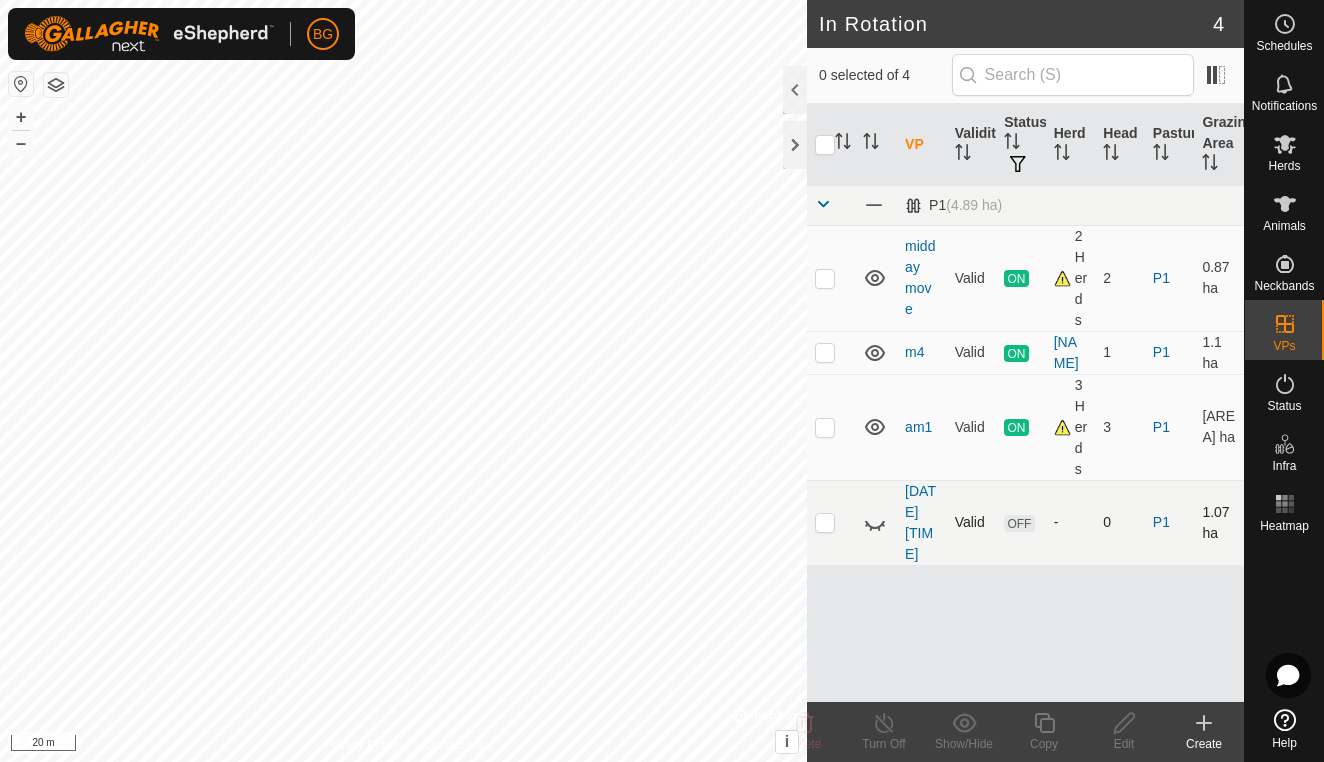 click 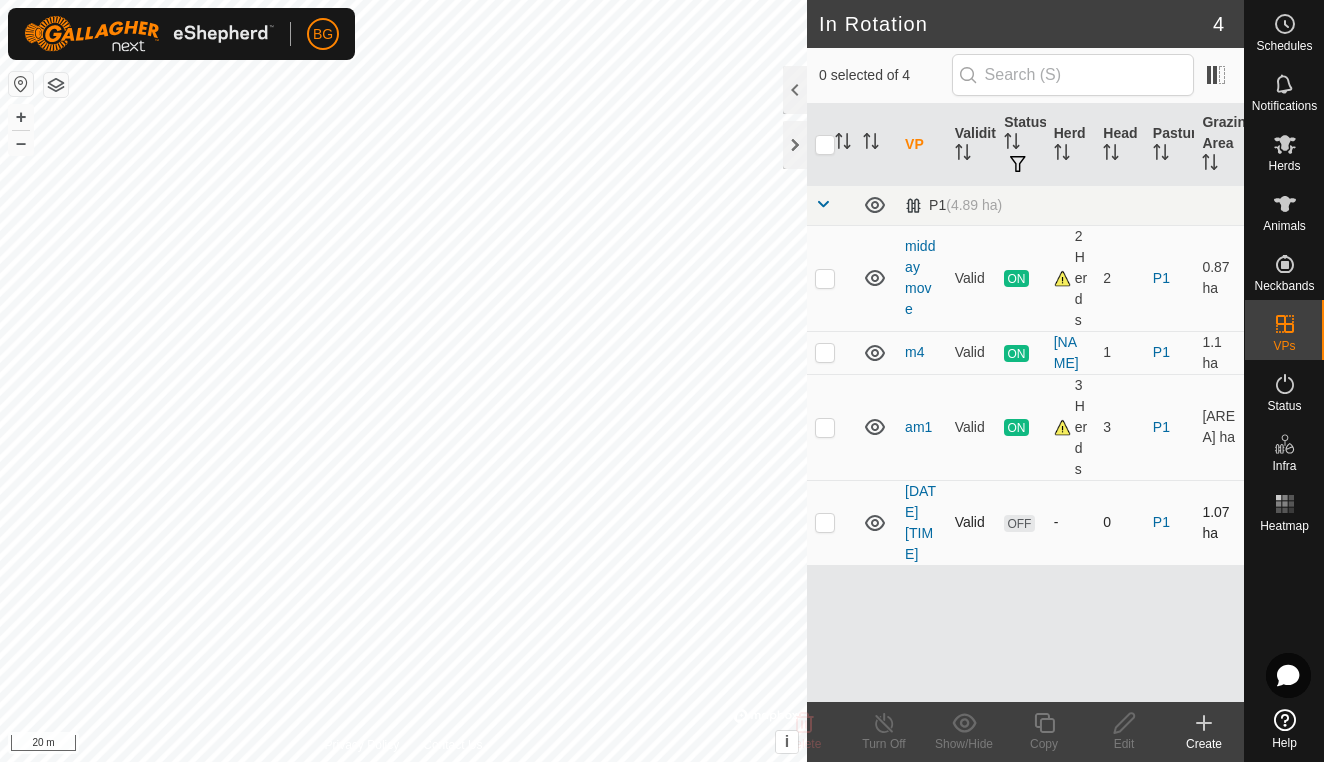 click 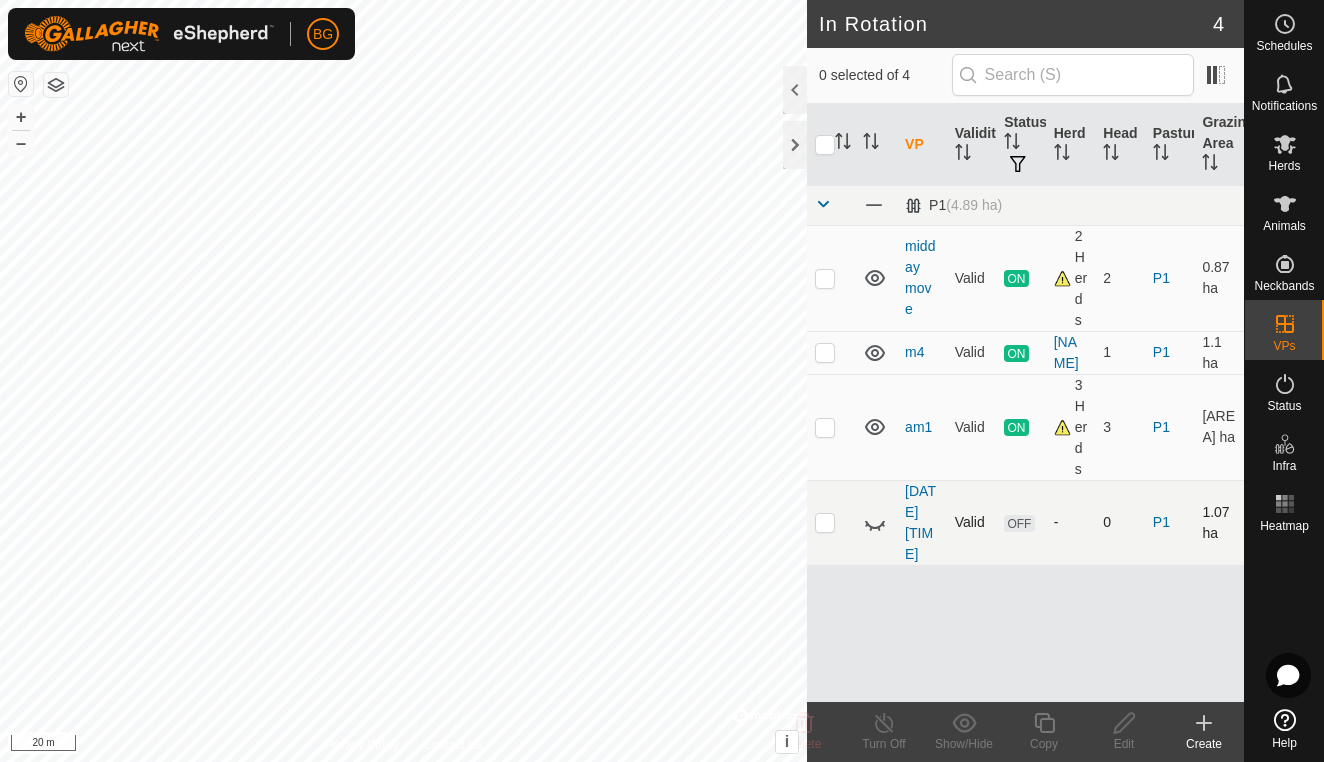 click 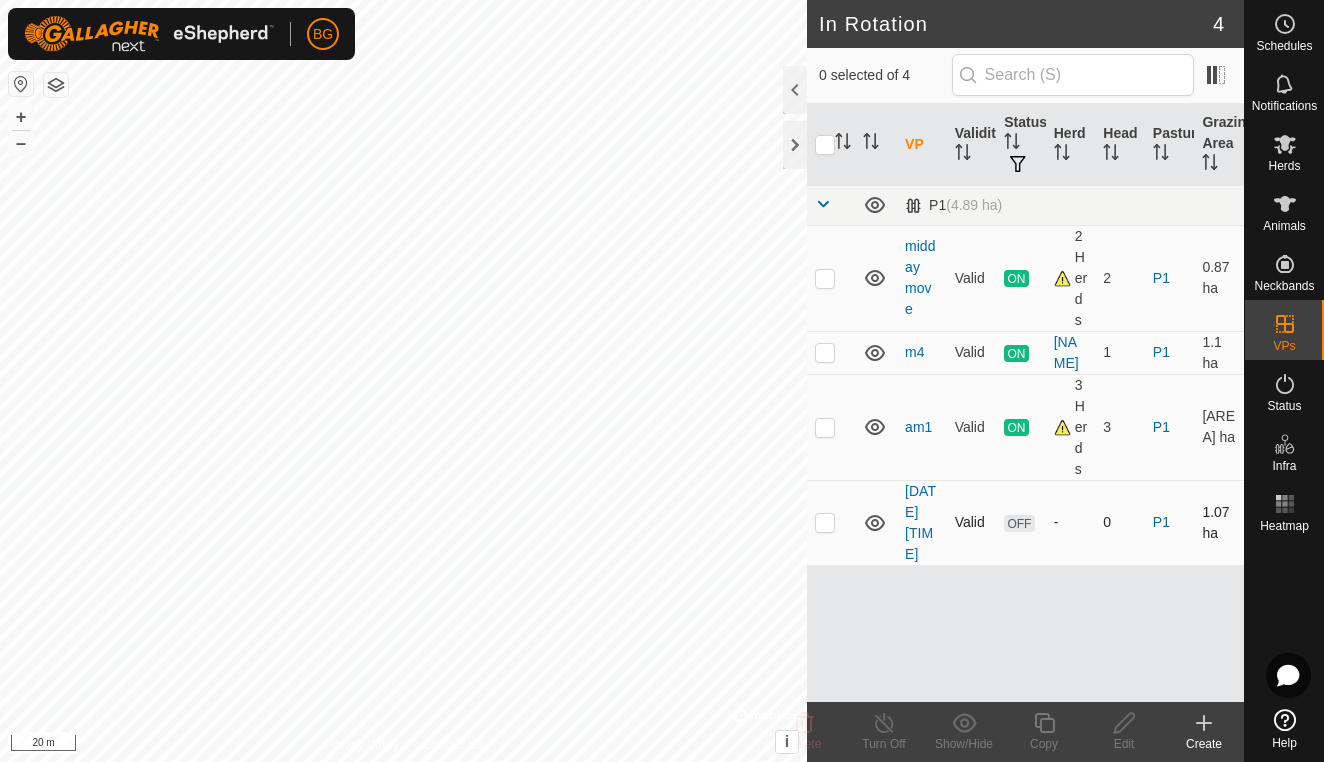 click 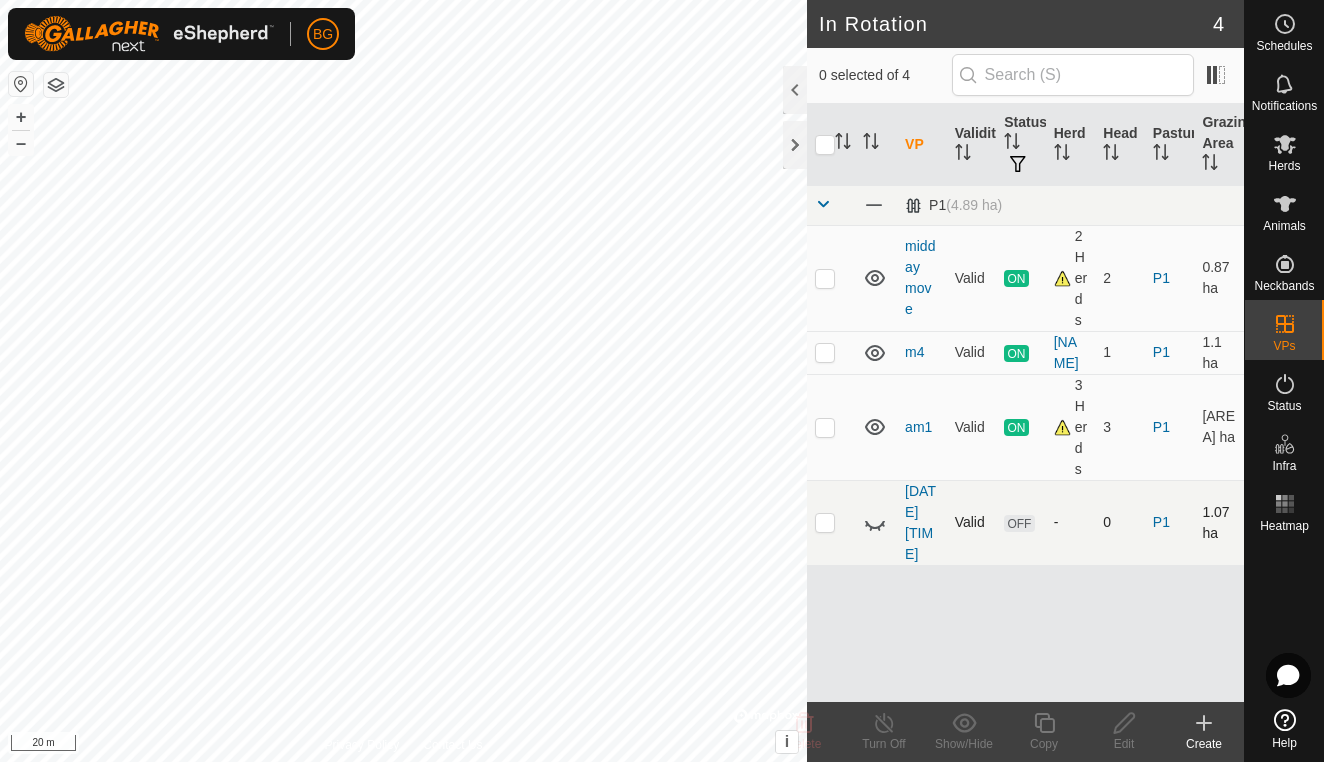 click 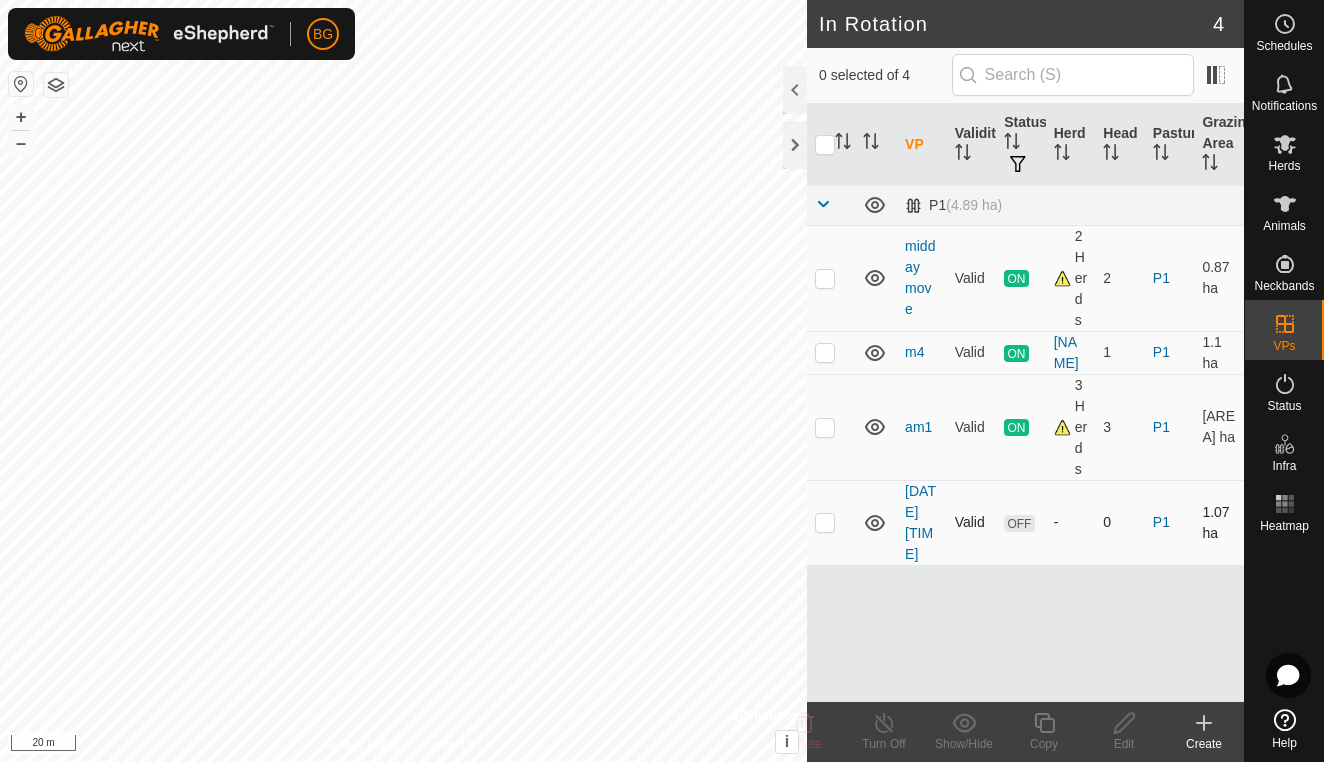 click 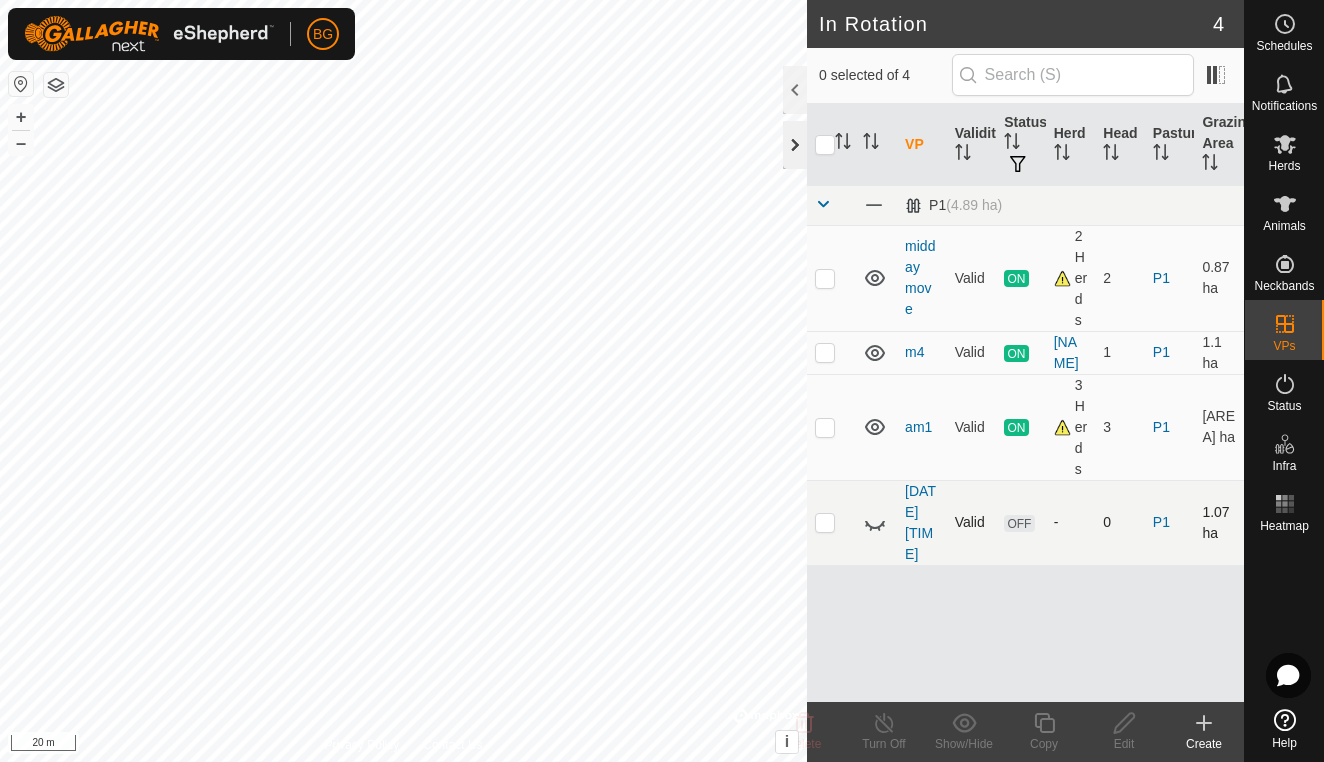 click 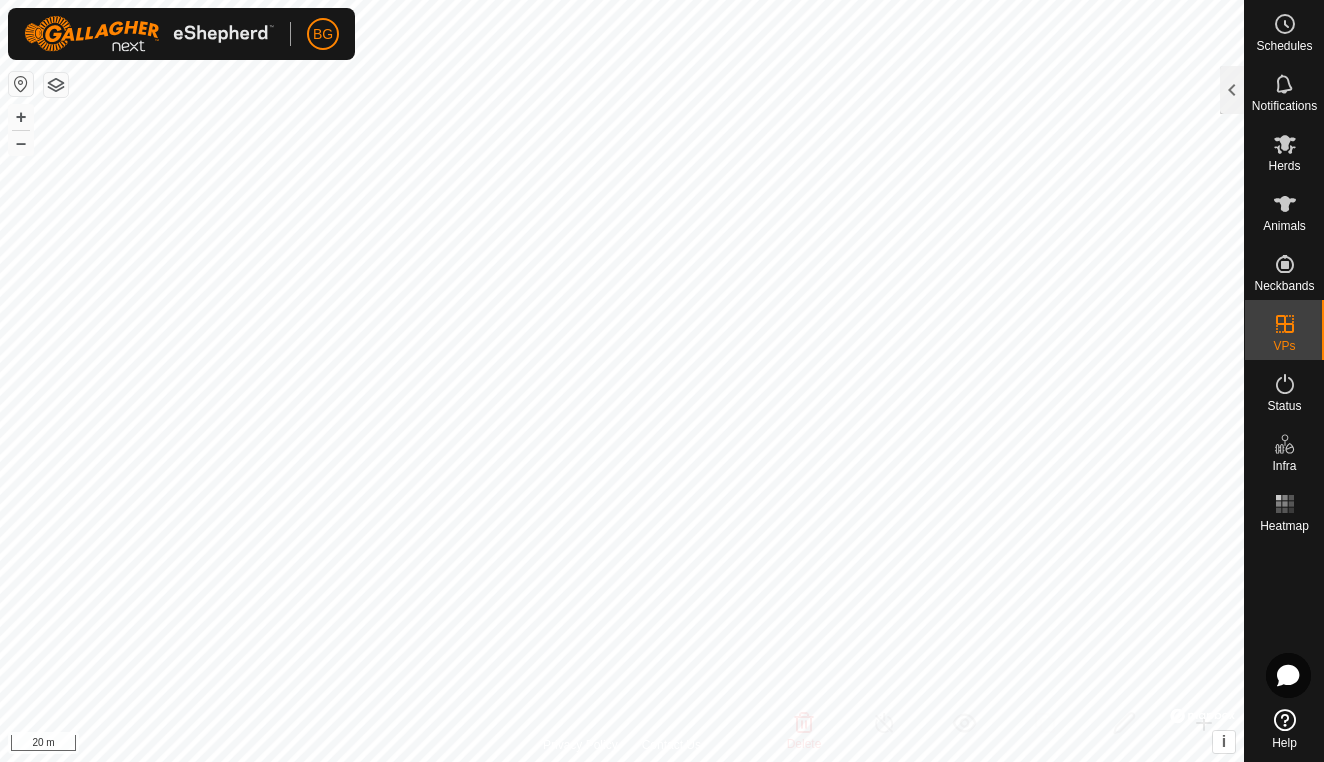 click on "BG Schedules Notifications Herds Animals Neckbands VPs Status Infra Heatmap Help In Rotation 4 0 selected of 4     VP   Validity   Status   Herd   Head   Pasture   Grazing Area   P1   ([AREA] ha) midday move  Valid  ON  2 Herds   2   P1   [AREA] ha  m4  Valid  ON  [NAME]   1   P1   [AREA] ha  am1  Valid  ON  3 Herds   3   P1   [AREA] ha  [DATE] [TIME]  Valid  OFF  -   0   P1   [AREA] ha  Delete  Turn Off   Show/Hide   Copy   Edit   Create  Privacy Policy Contact Us
metal post
+ – ⇧ i ©  Mapbox , ©  OpenStreetMap ,  Improve this map 20 m" at bounding box center [662, 381] 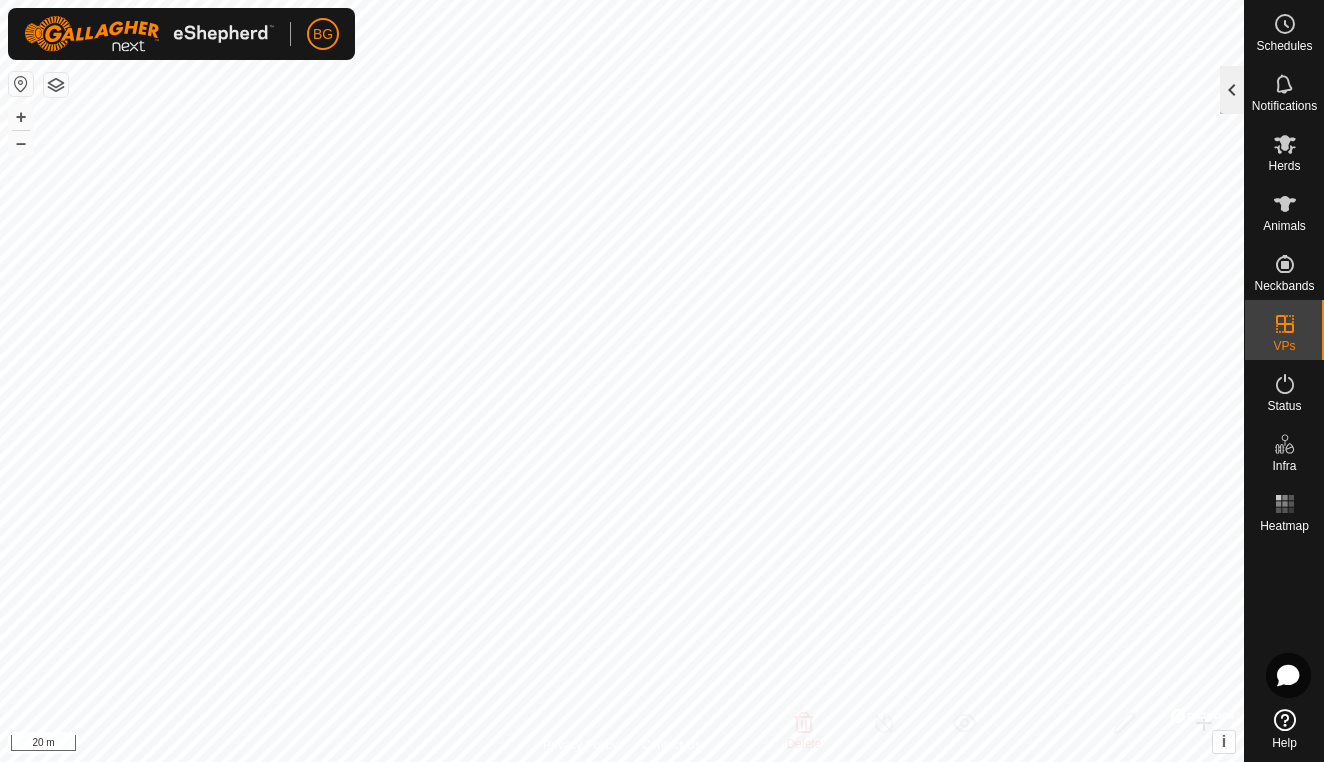 click 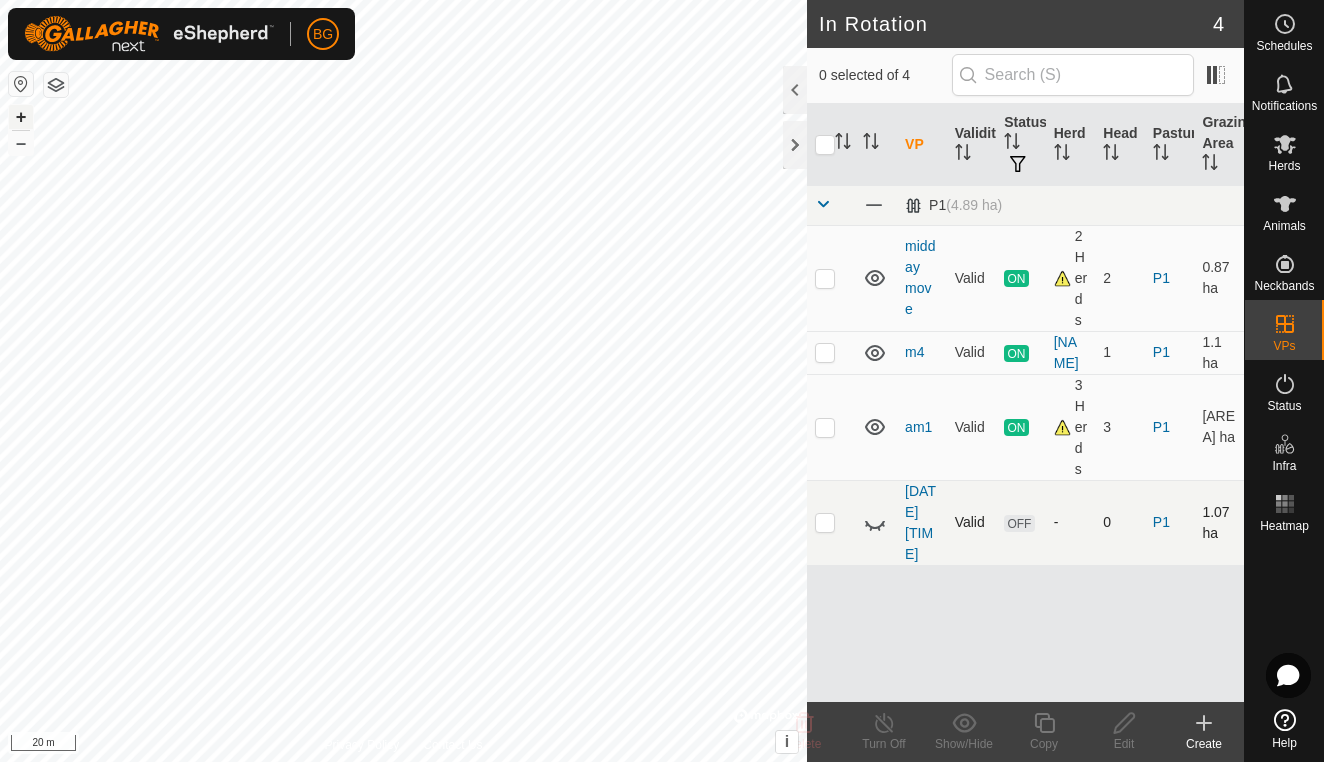 click on "+" at bounding box center (21, 117) 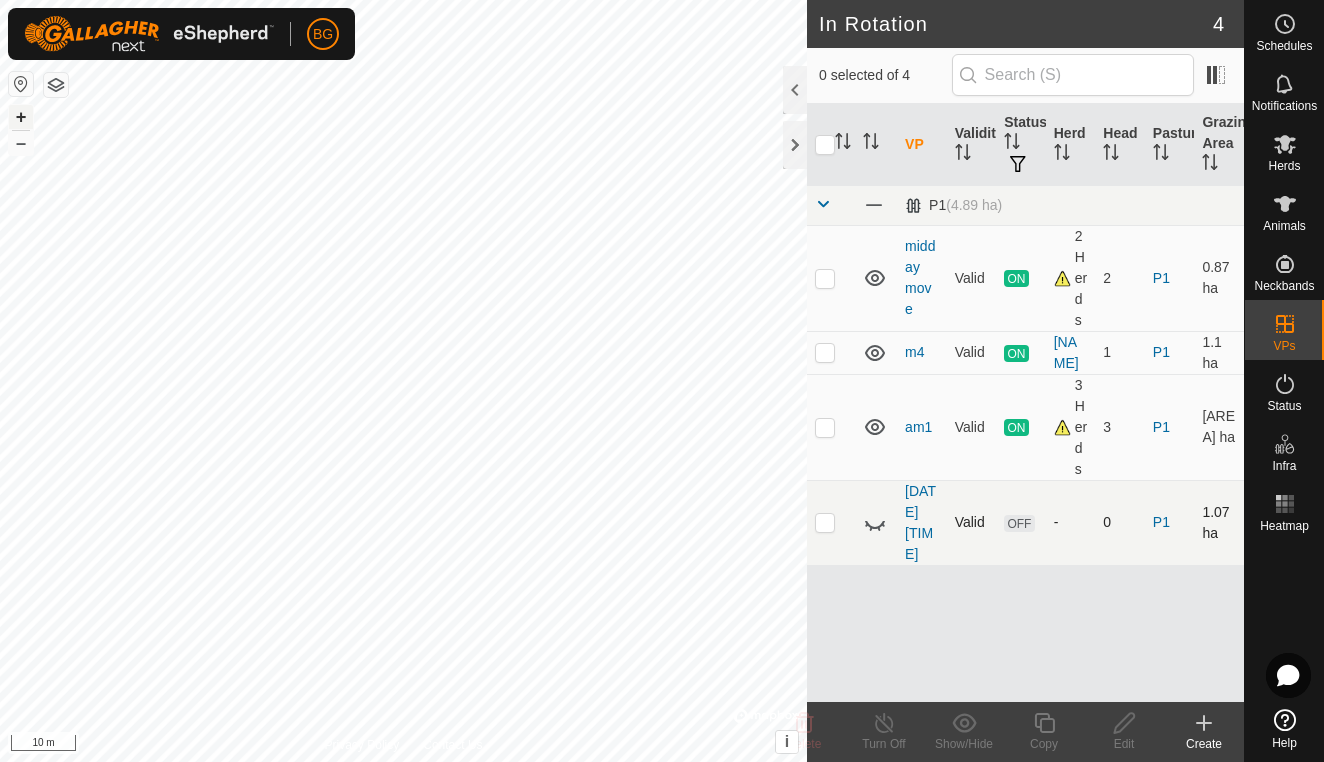 click on "+" at bounding box center (21, 117) 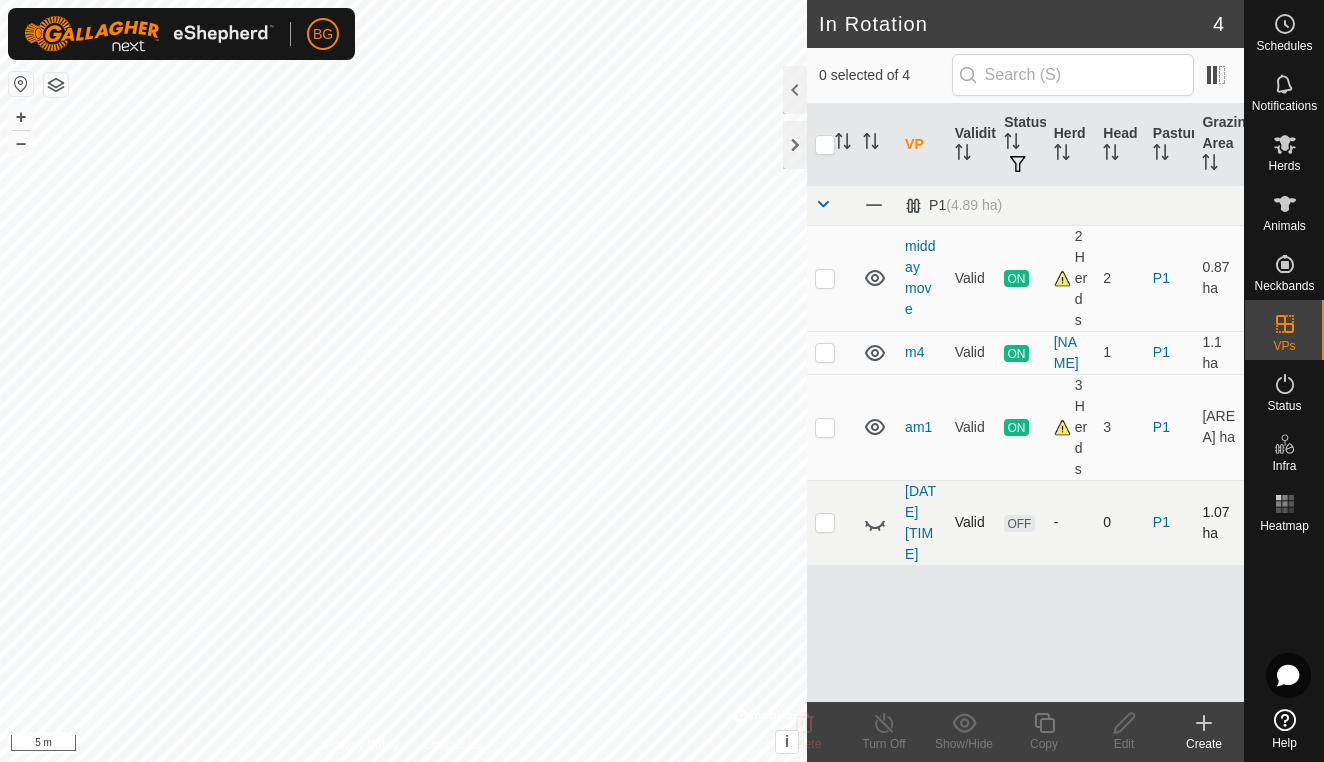 click on "BG Schedules Notifications Herds Animals Neckbands VPs Status Infra Heatmap Help In Rotation 4 0 selected of 4     VP   Validity   Status   Herd   Head   Pasture   Grazing Area   P1   ([AREA] ha) midday move  Valid  ON  2 Herds   2   P1   [AREA] ha  m4  Valid  ON  [NAME]   1   P1   [AREA] ha  am1  Valid  ON  3 Herds   3   P1   [AREA] ha  [DATE] [TIME]  Valid  OFF  -   0   P1   [AREA] ha  Delete  Turn Off   Show/Hide   Copy   Edit   Create  Privacy Policy Contact Us
[NUMBER]
[NUMBER]
Bull
midday move + – ⇧ i ©  Mapbox , ©  OpenStreetMap ,  Improve this map 5 m" at bounding box center (662, 381) 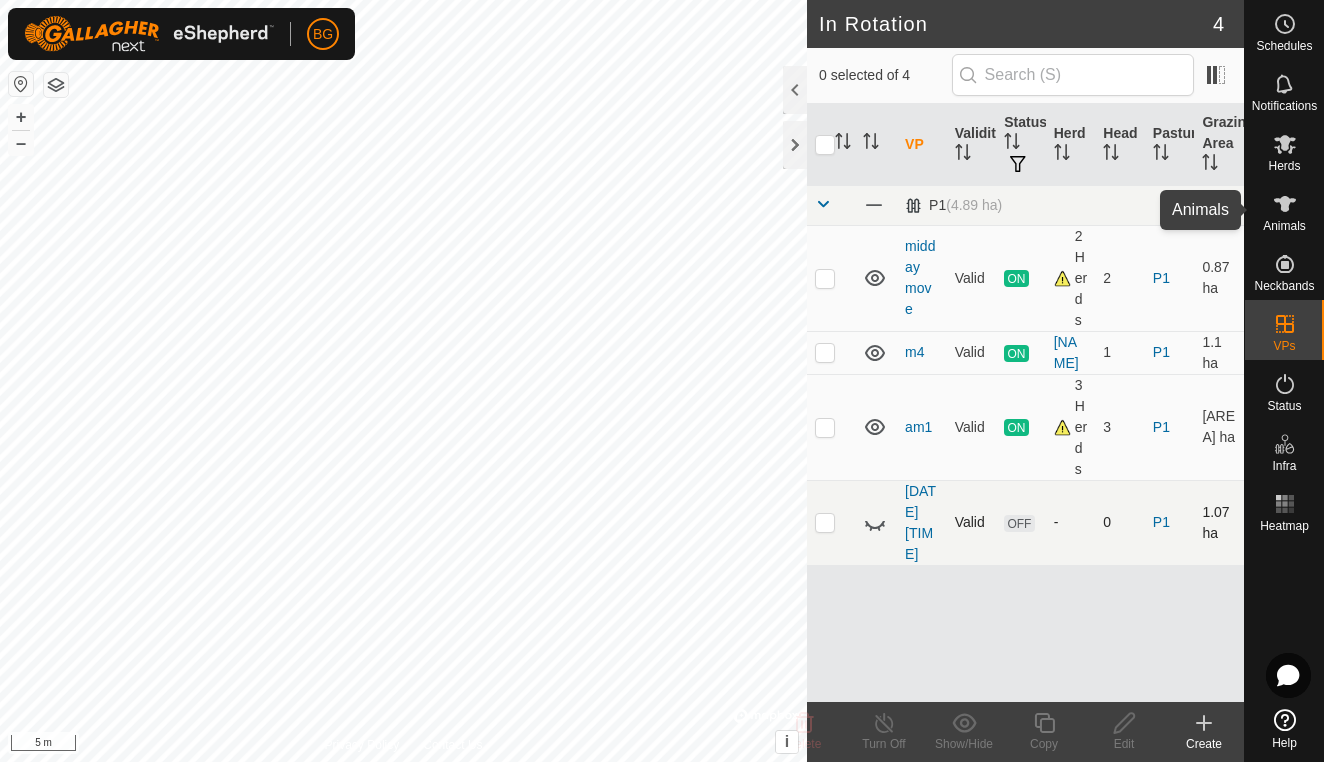 click 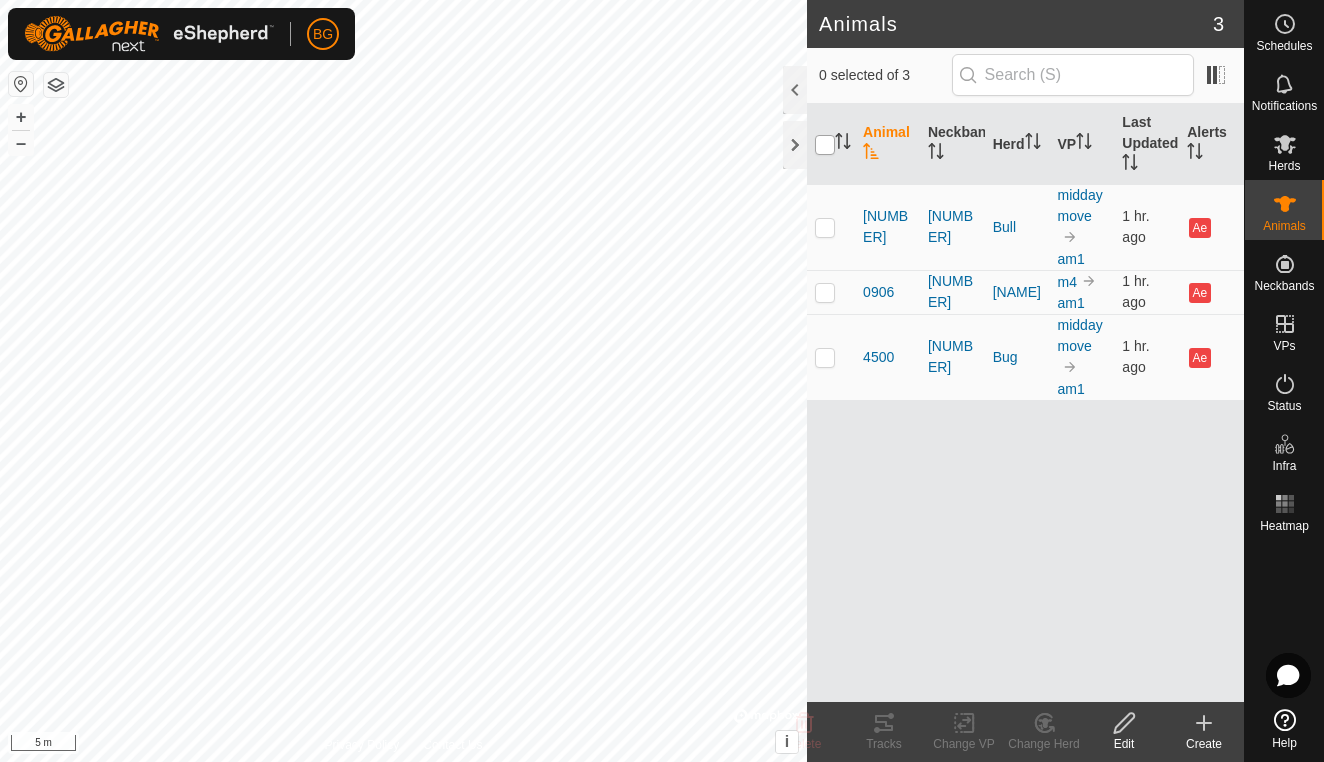 click at bounding box center (825, 145) 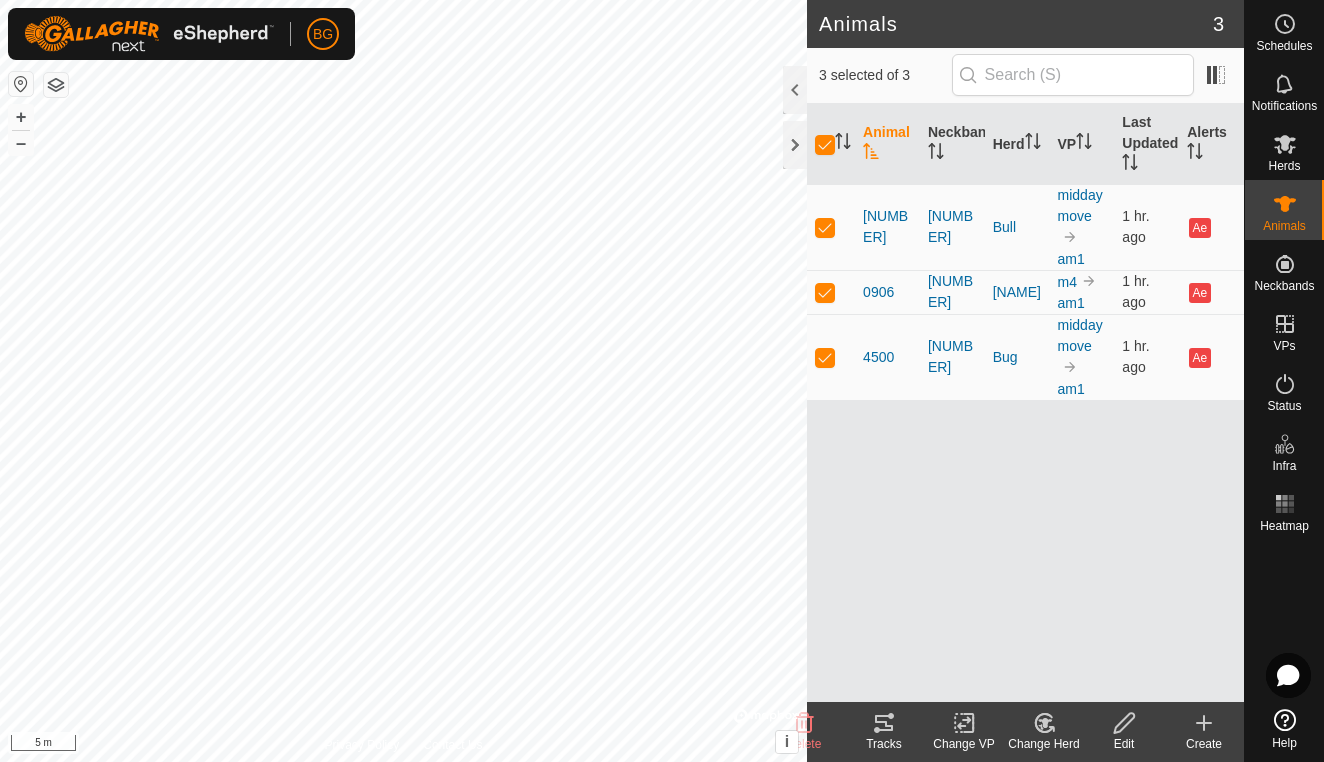 click 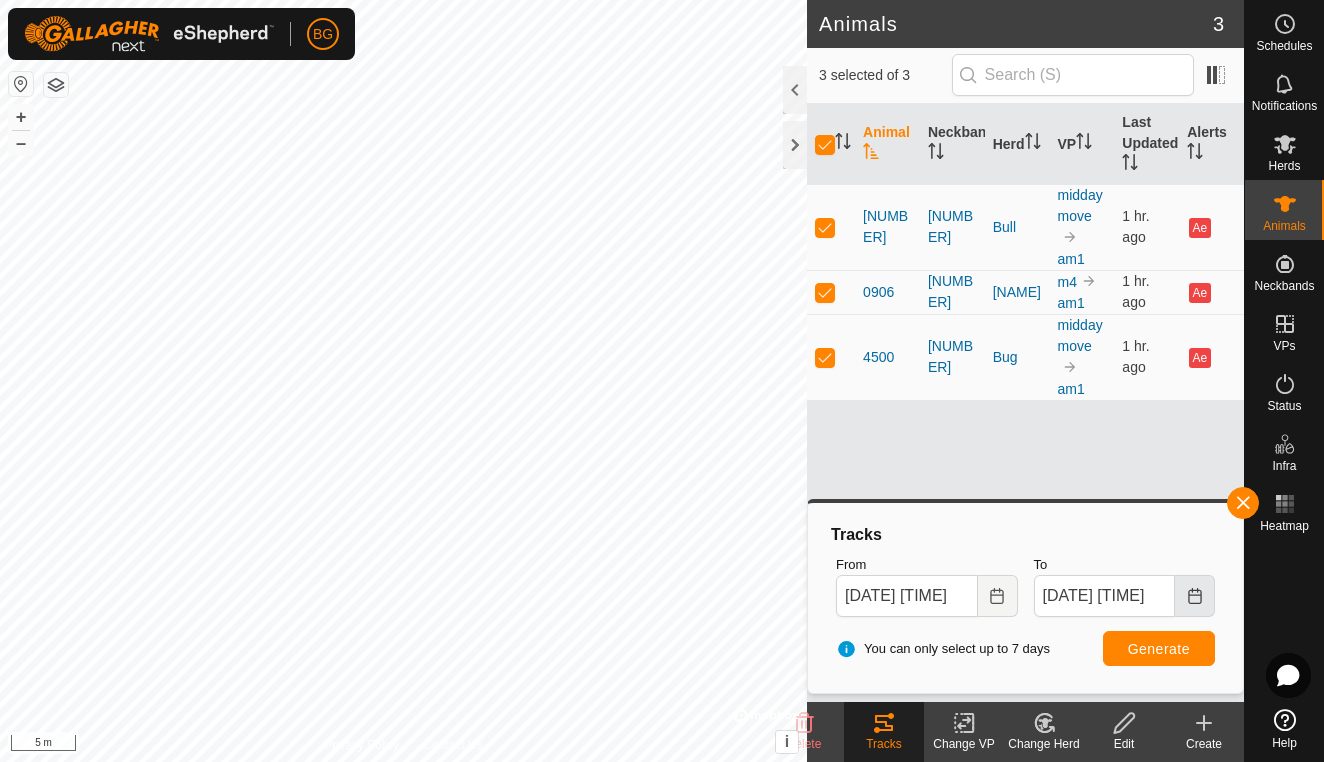 click 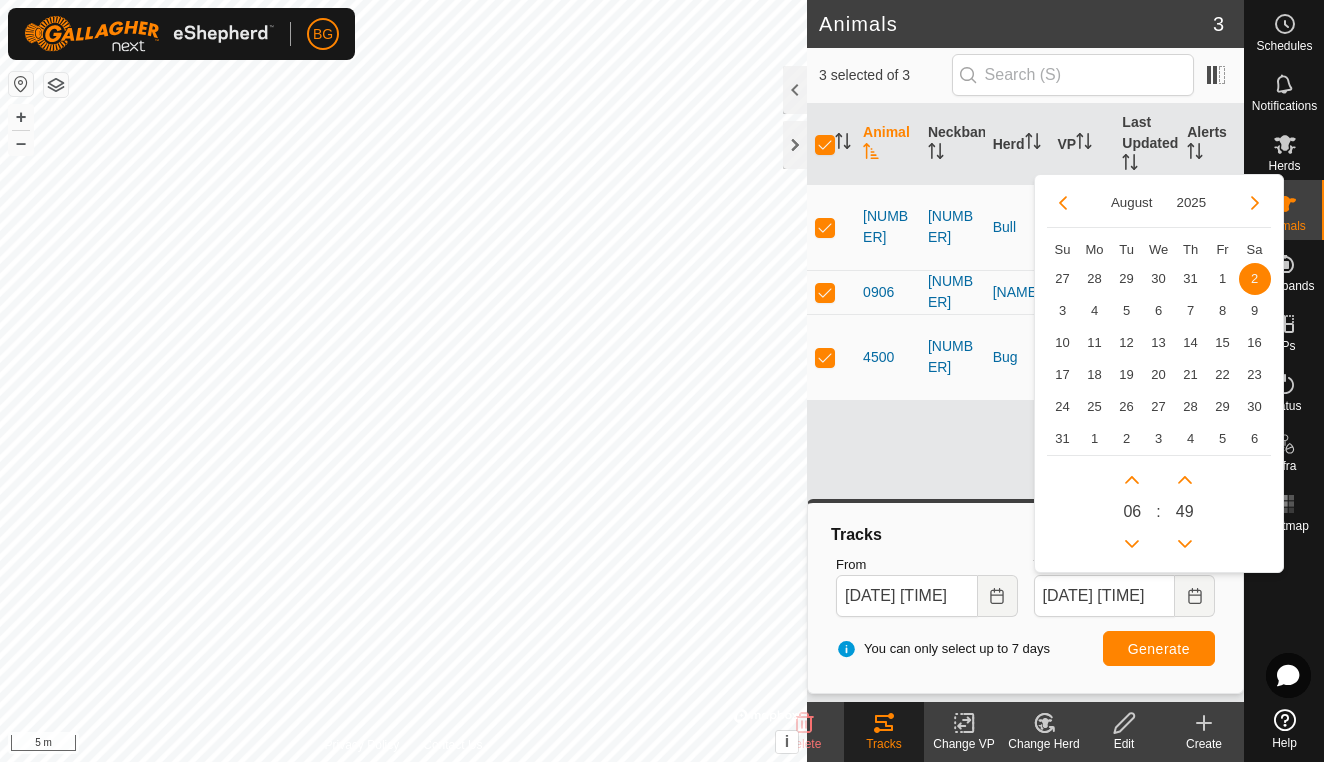 click on "Generate" at bounding box center [1159, 648] 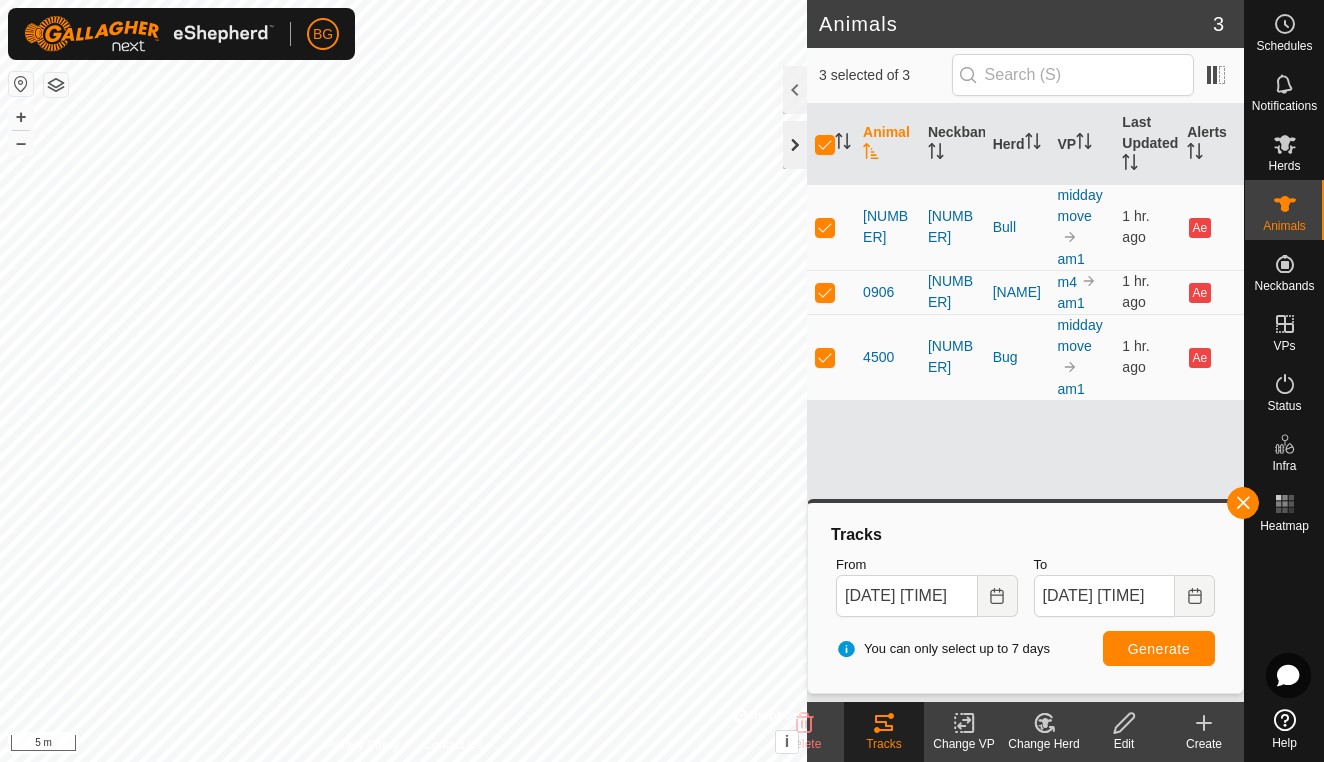 click 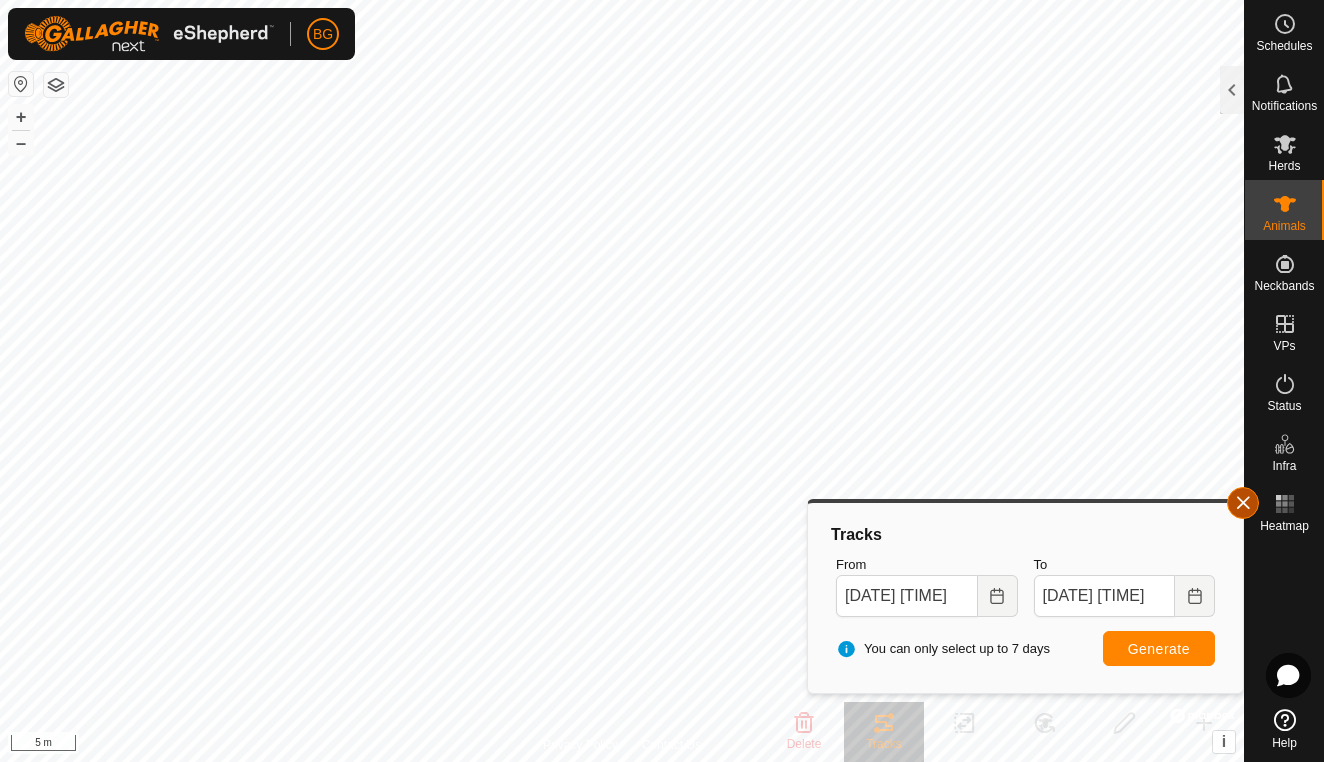 click at bounding box center [1243, 503] 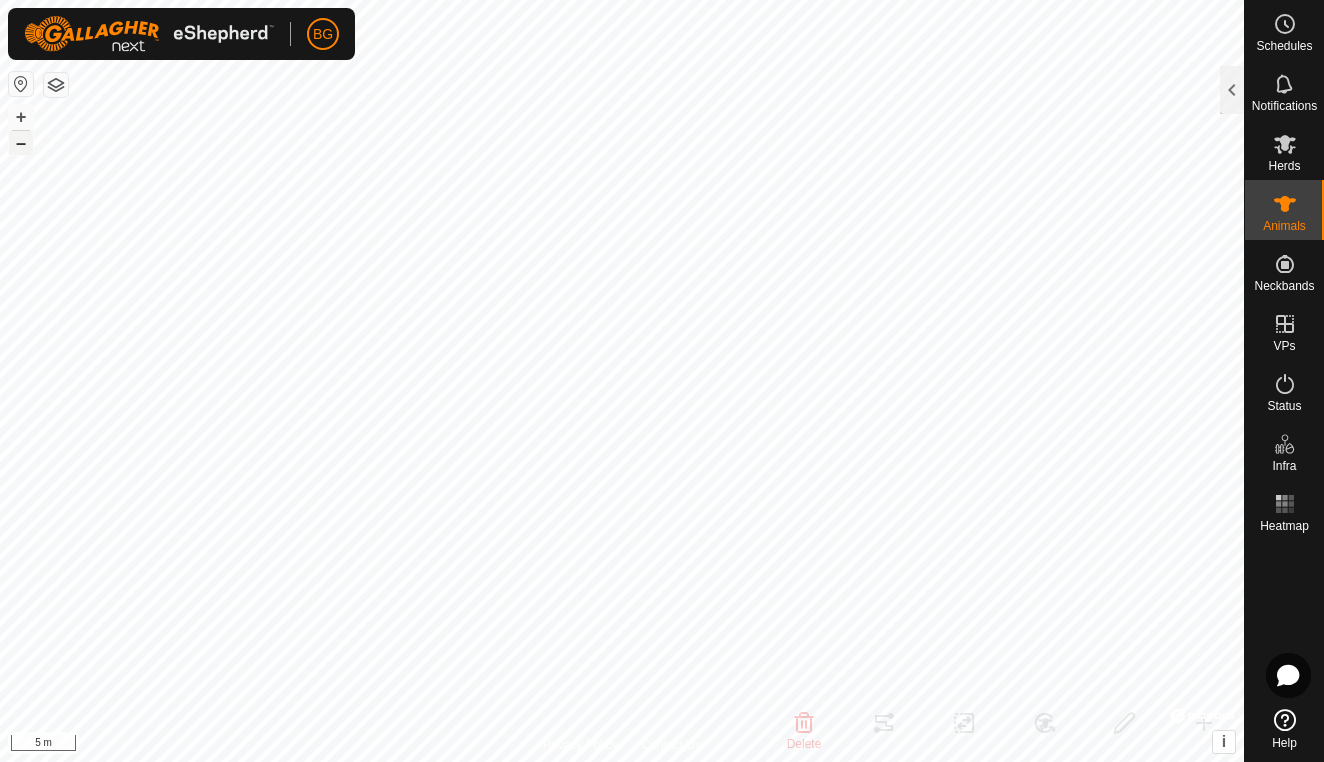click on "–" at bounding box center (21, 143) 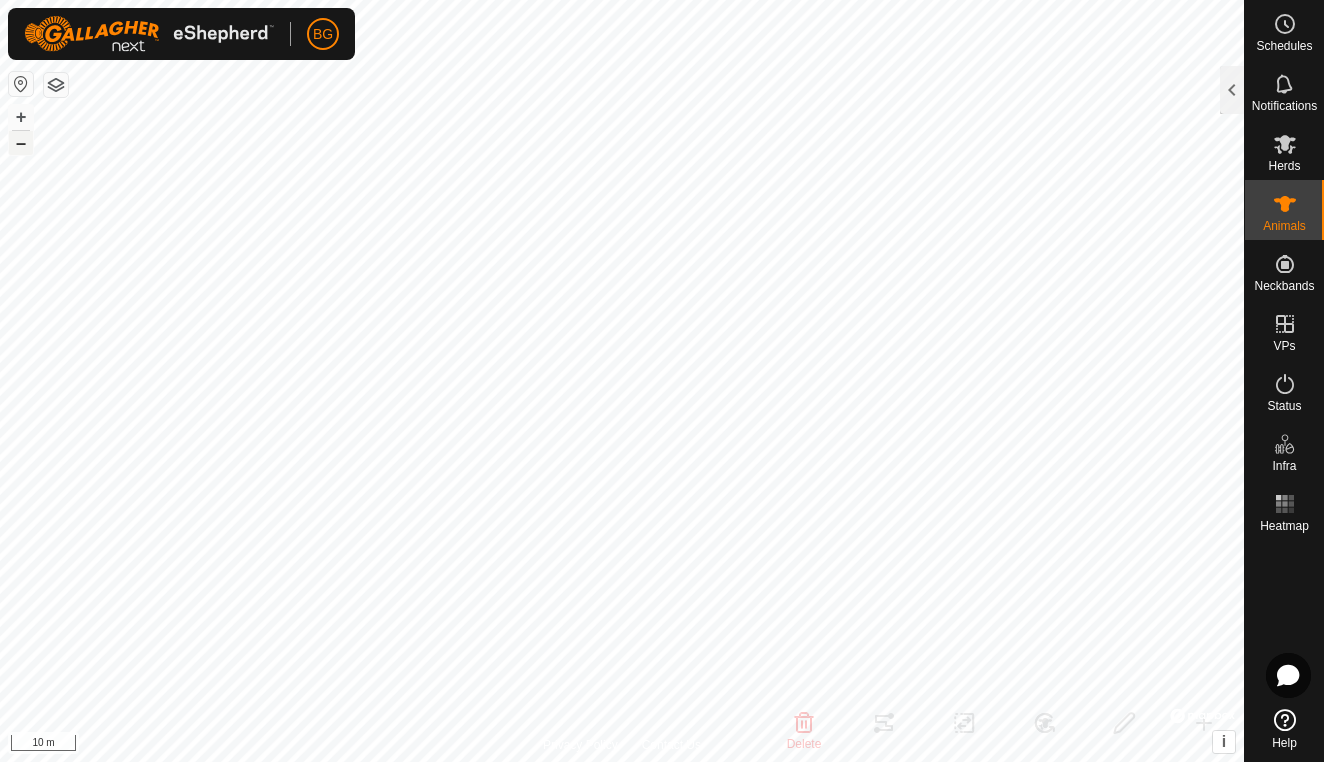 click on "–" at bounding box center [21, 143] 